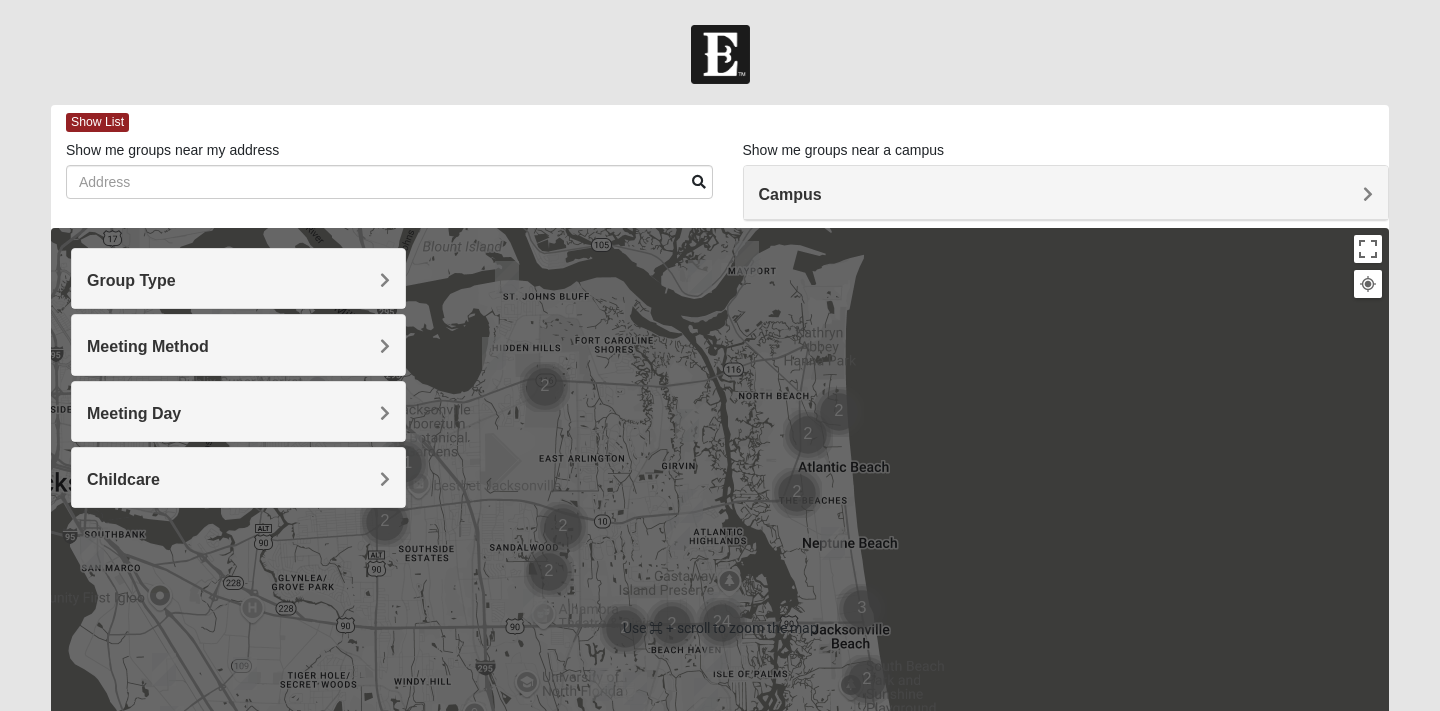 scroll, scrollTop: 0, scrollLeft: 0, axis: both 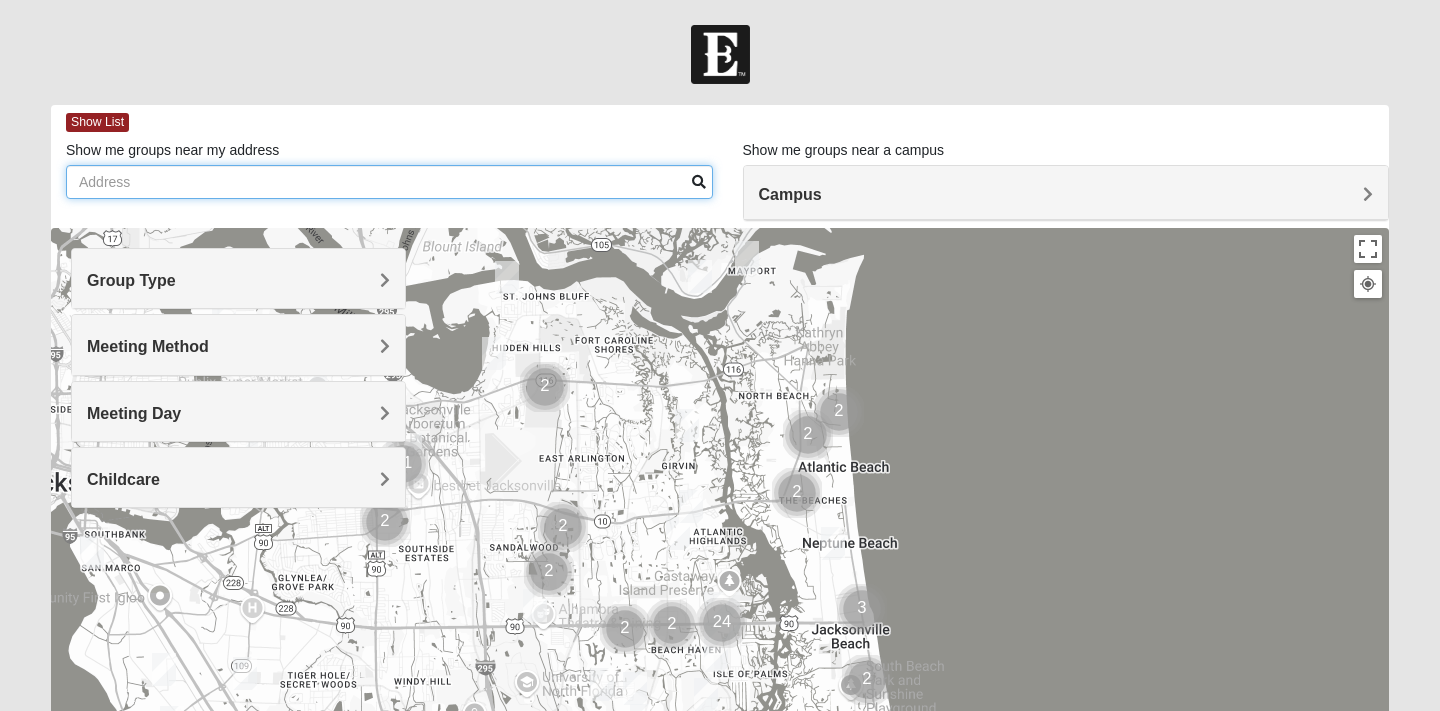 click on "Show me groups near my address" at bounding box center [389, 182] 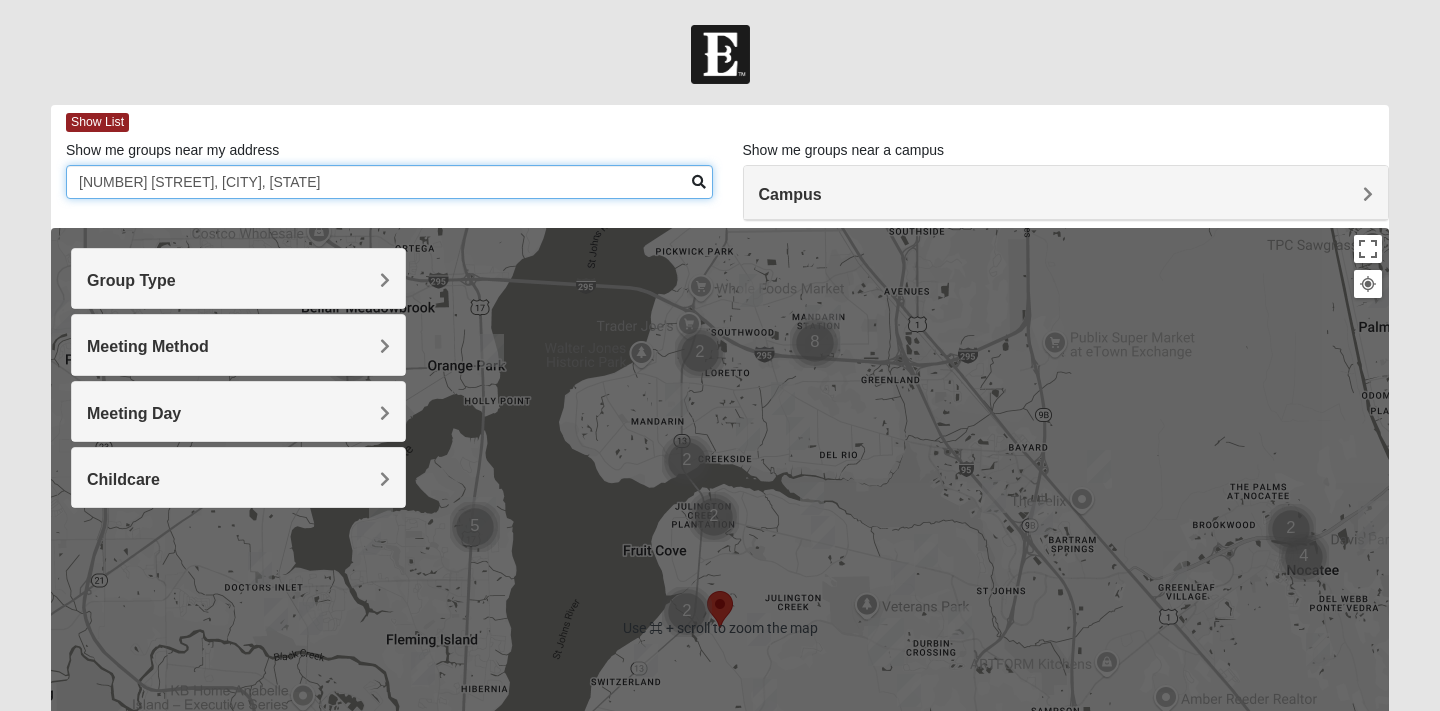 scroll, scrollTop: 0, scrollLeft: 0, axis: both 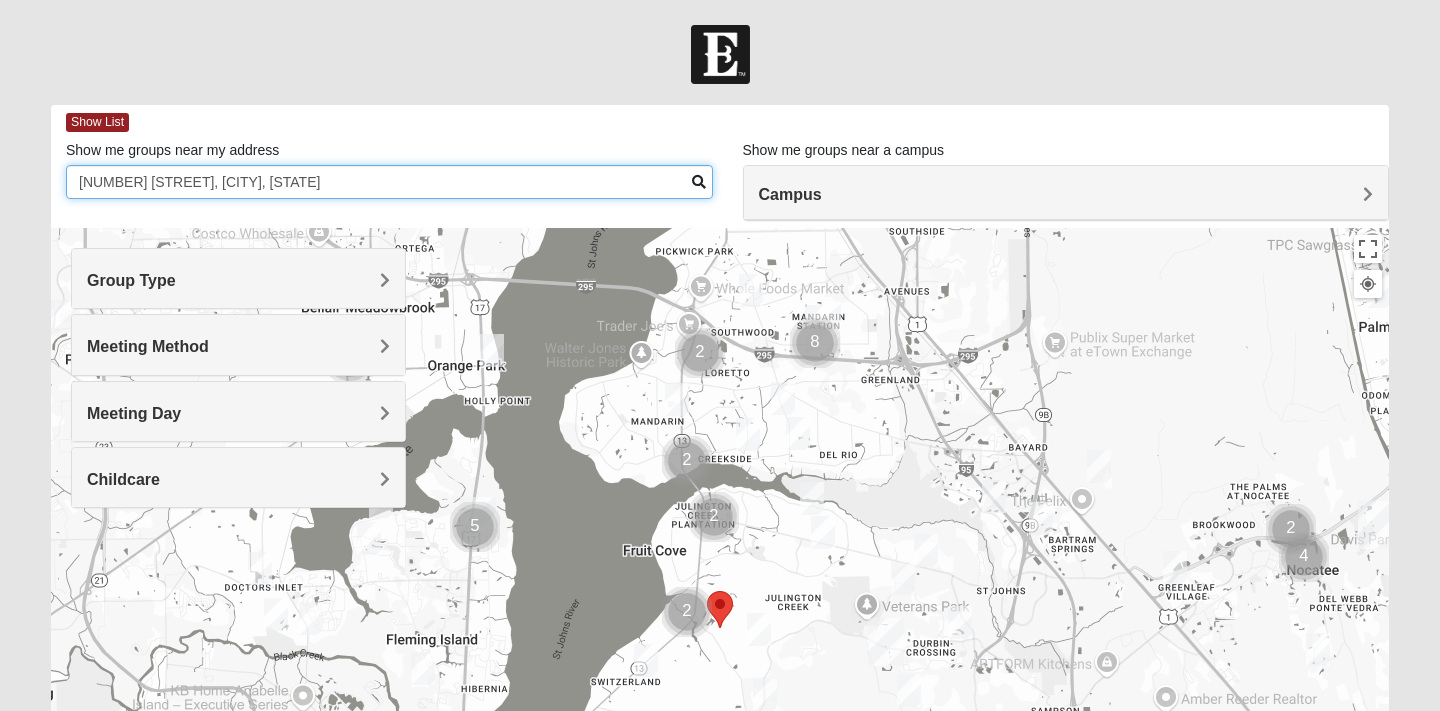 type on "[NUMBER] [STREET], [CITY], [STATE]" 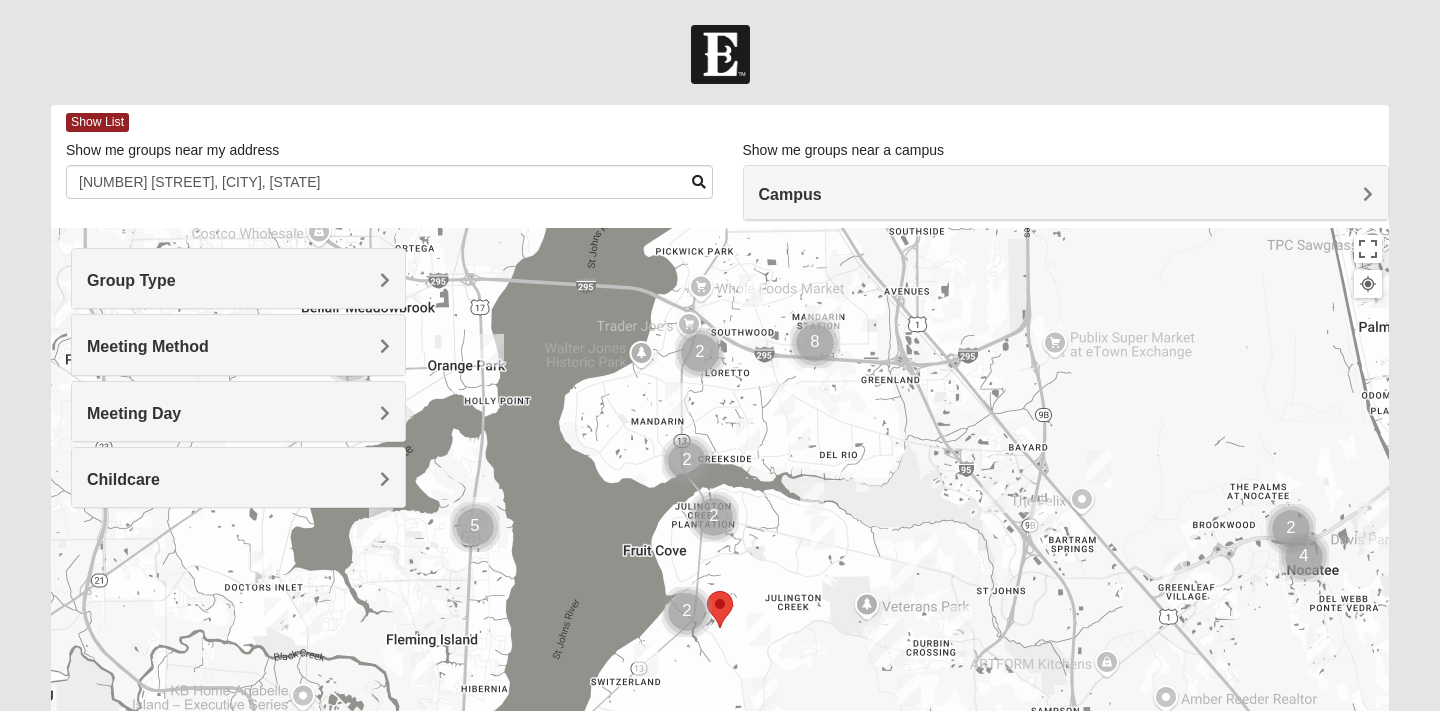 click at bounding box center (823, 532) 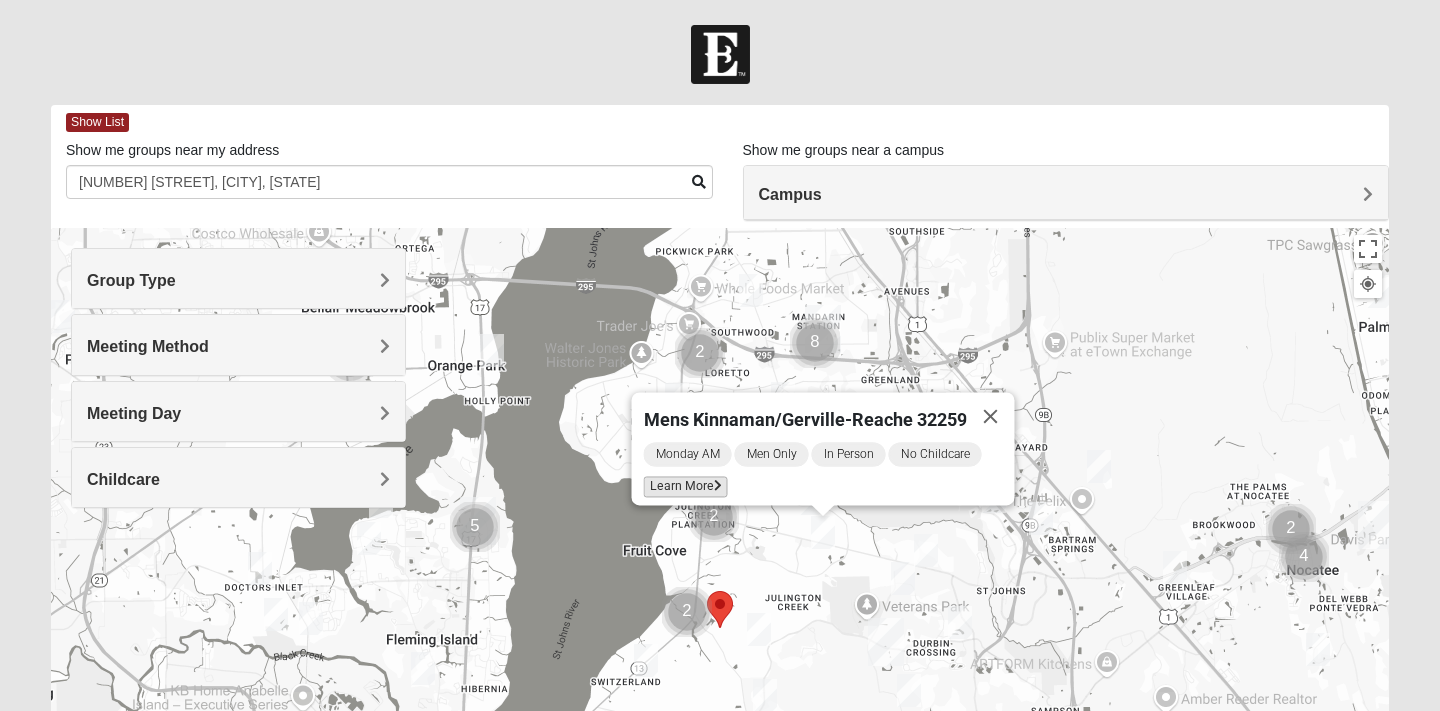 click on "Learn More" at bounding box center [686, 487] 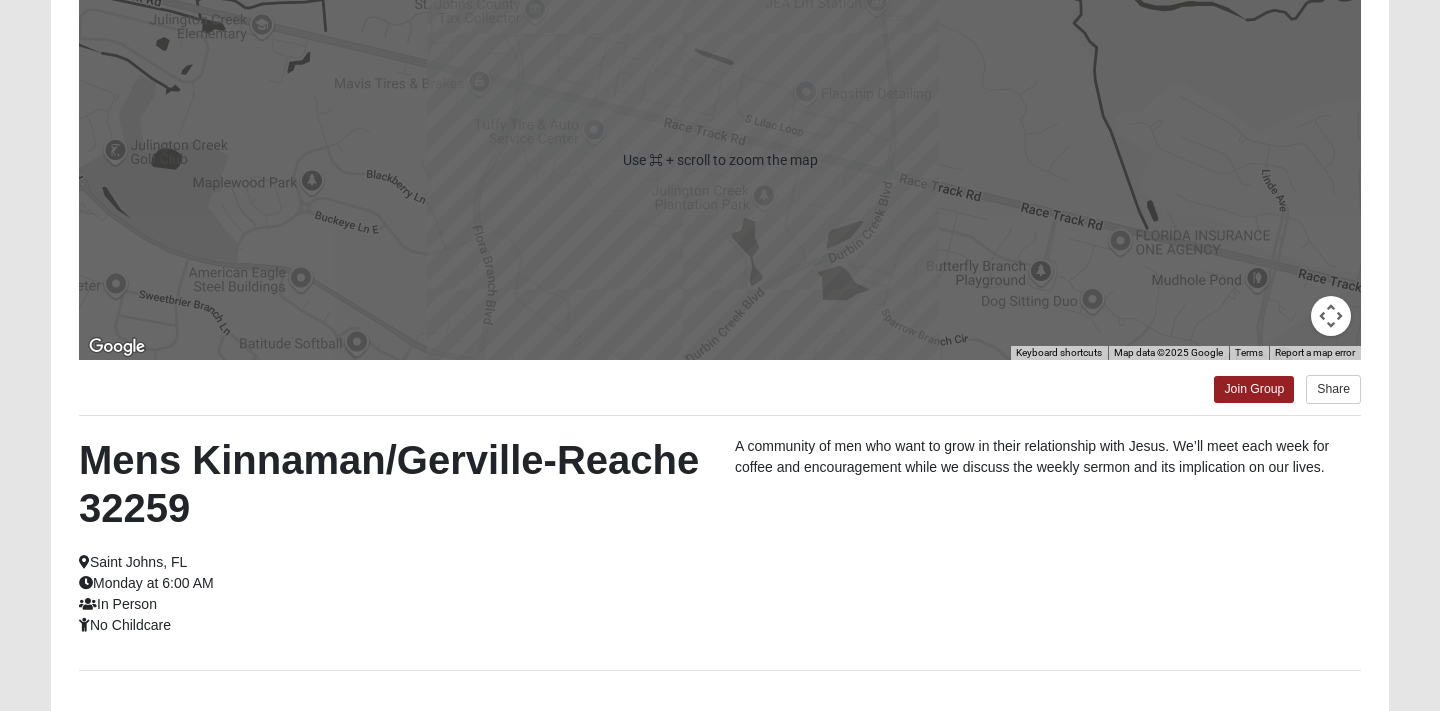 scroll, scrollTop: 264, scrollLeft: 0, axis: vertical 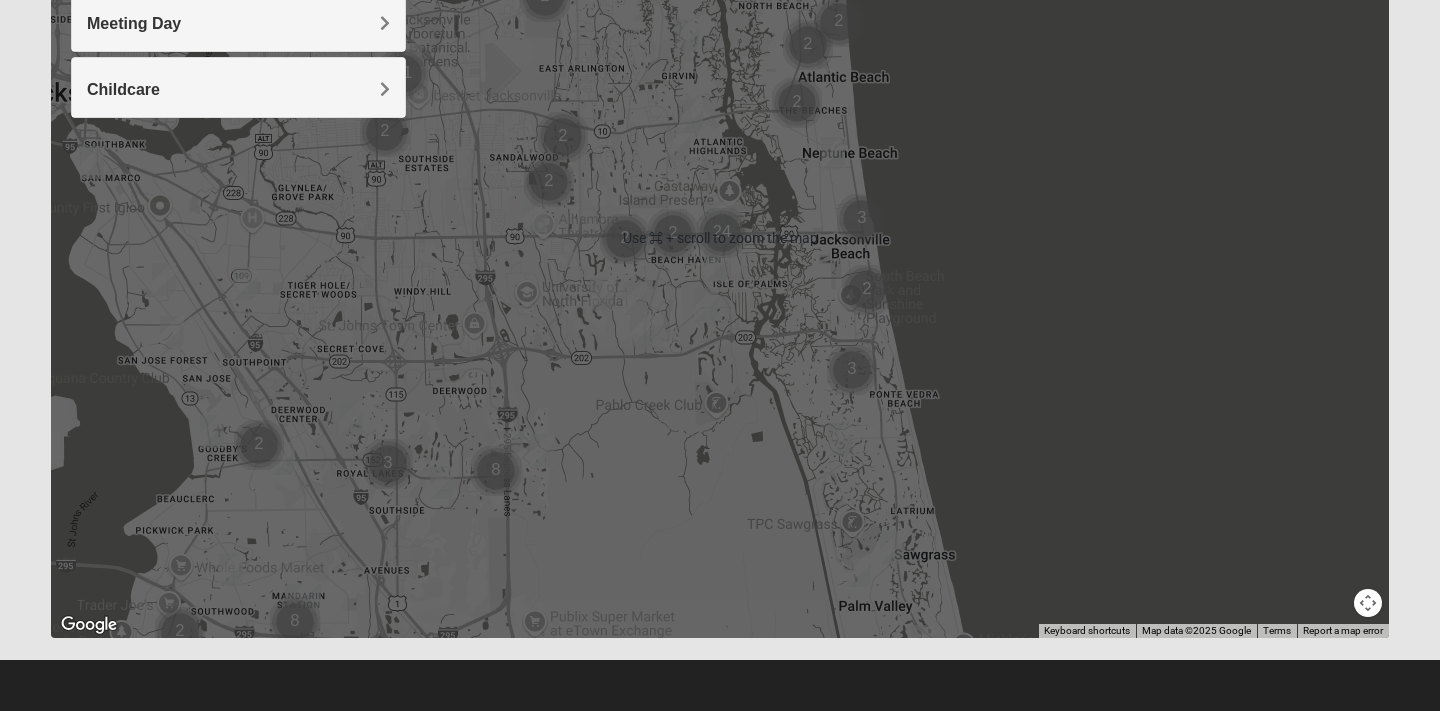 click at bounding box center (259, 445) 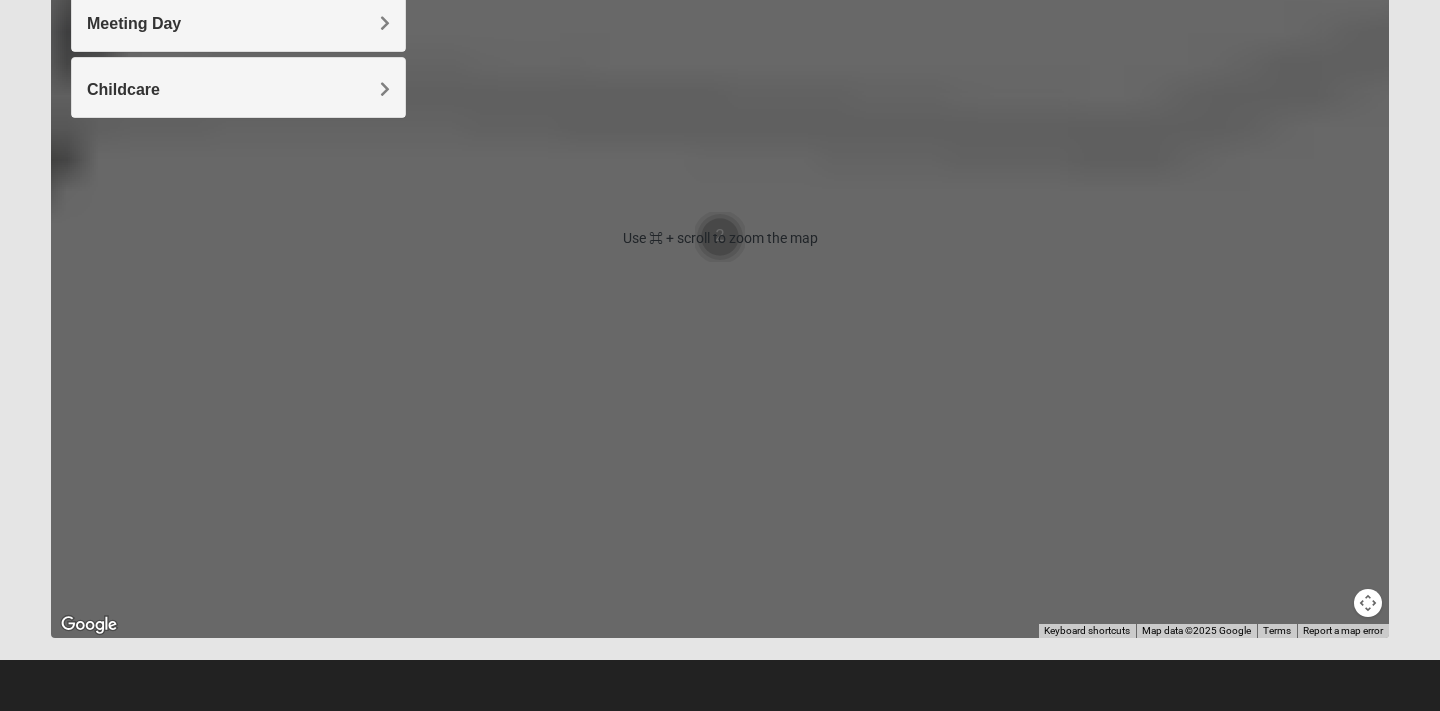 scroll, scrollTop: 390, scrollLeft: 0, axis: vertical 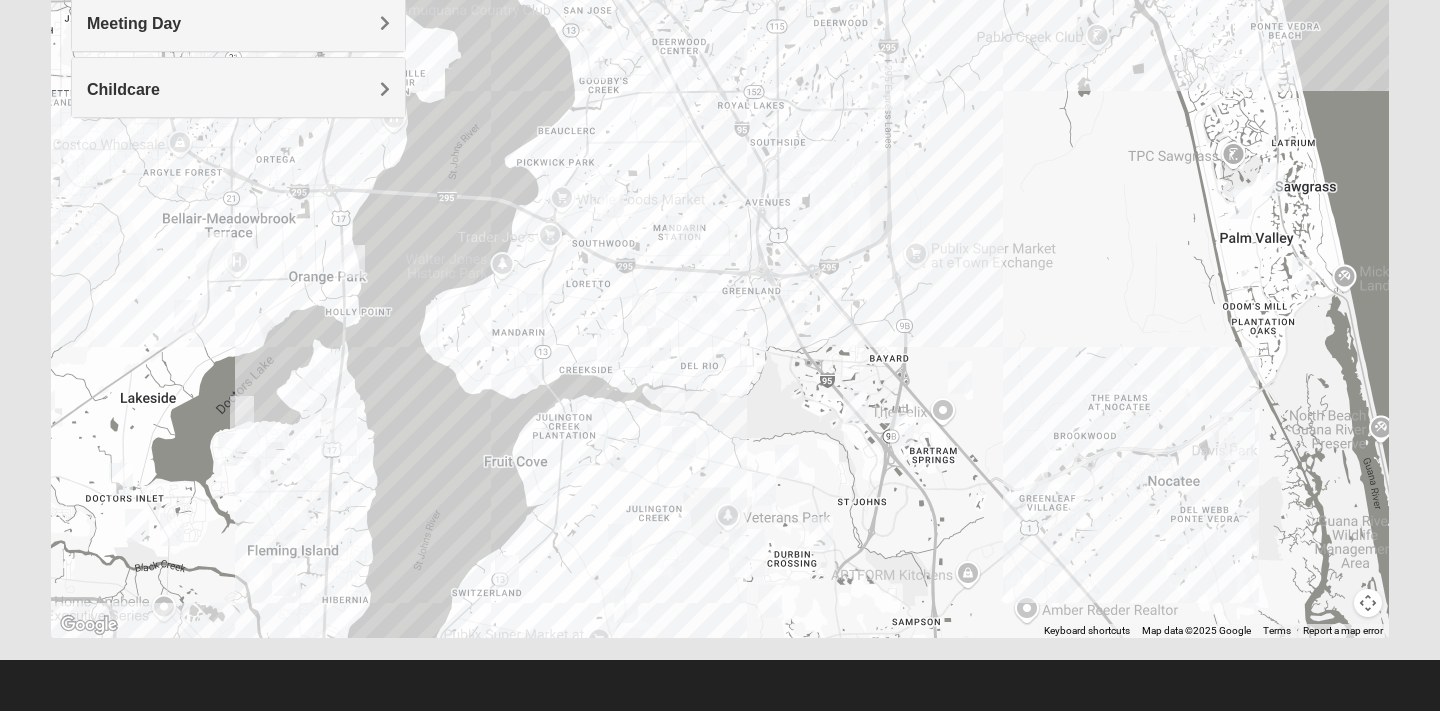 drag, startPoint x: 487, startPoint y: 598, endPoint x: 500, endPoint y: 313, distance: 285.29633 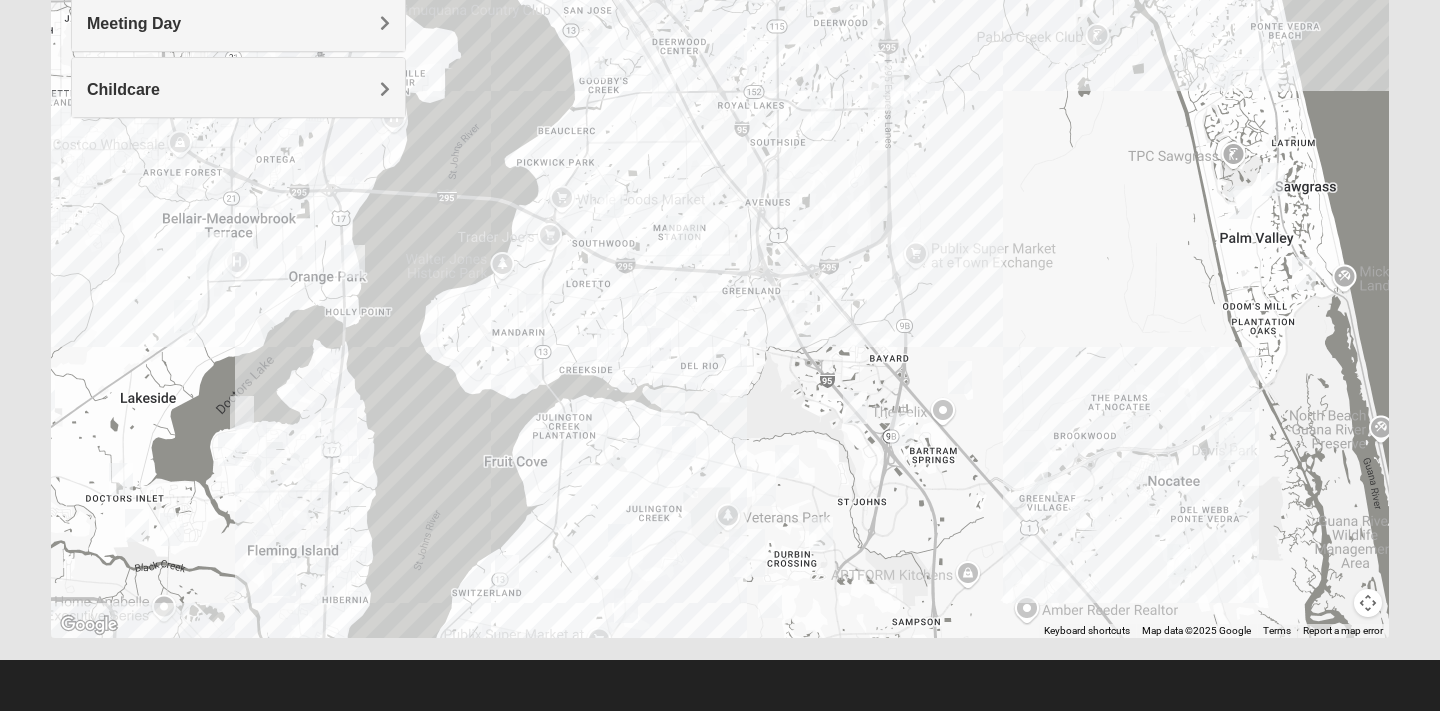 click on "To navigate, press the arrow keys." at bounding box center [720, 238] 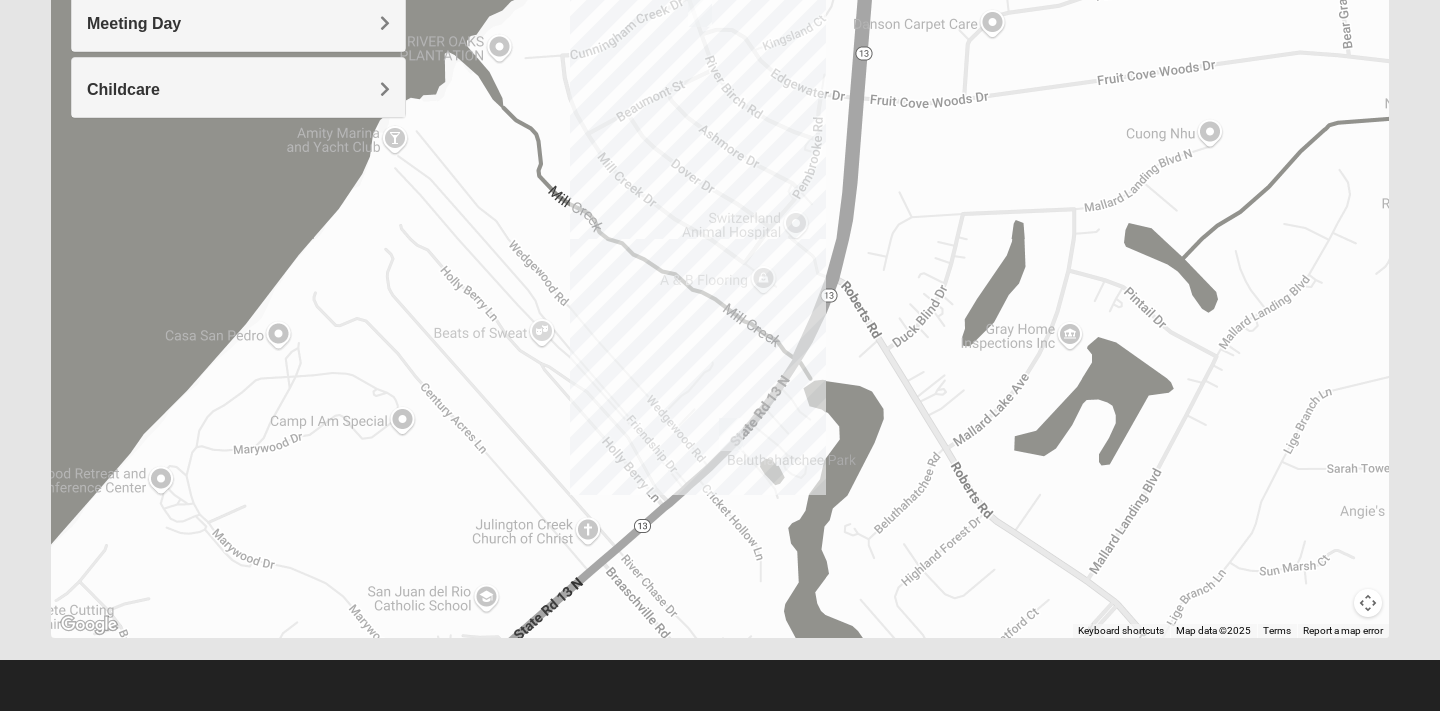 click at bounding box center (731, 434) 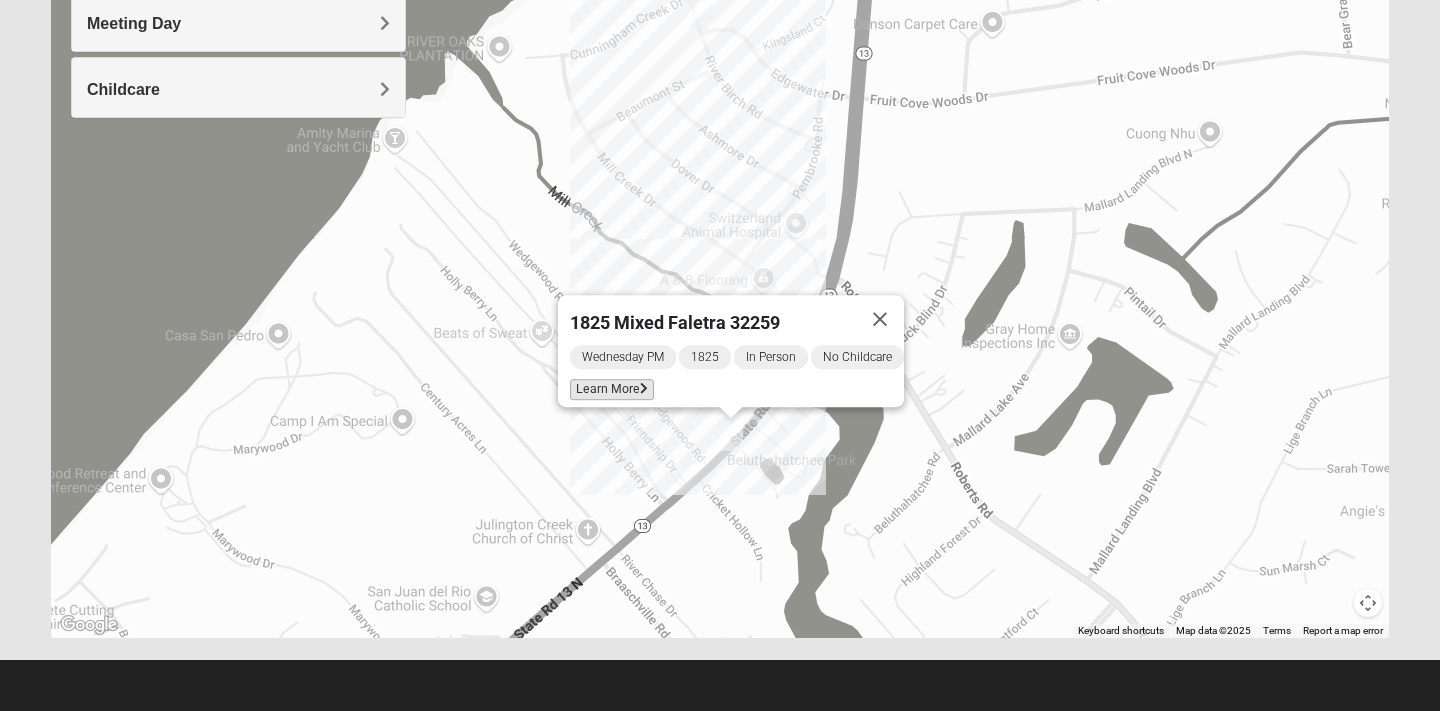 click on "Learn More" at bounding box center [612, 389] 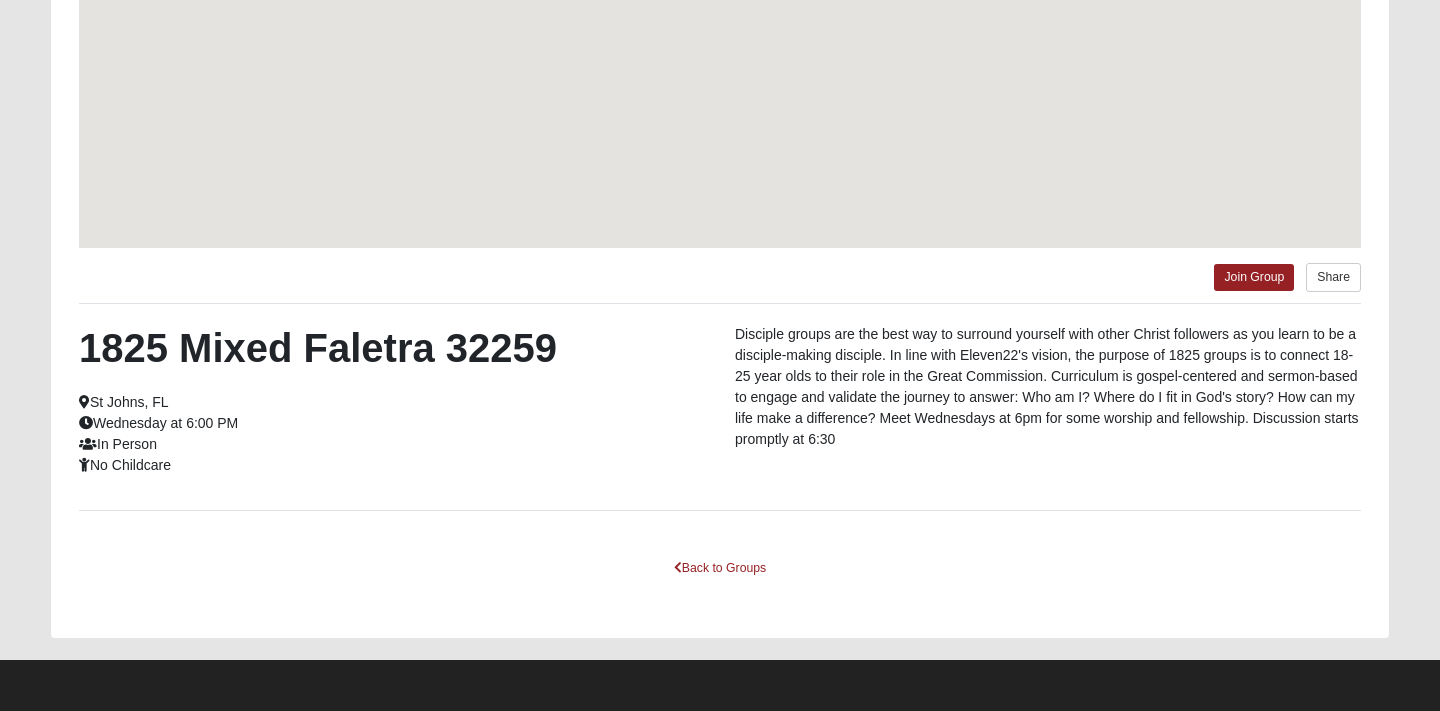 scroll, scrollTop: 371, scrollLeft: 0, axis: vertical 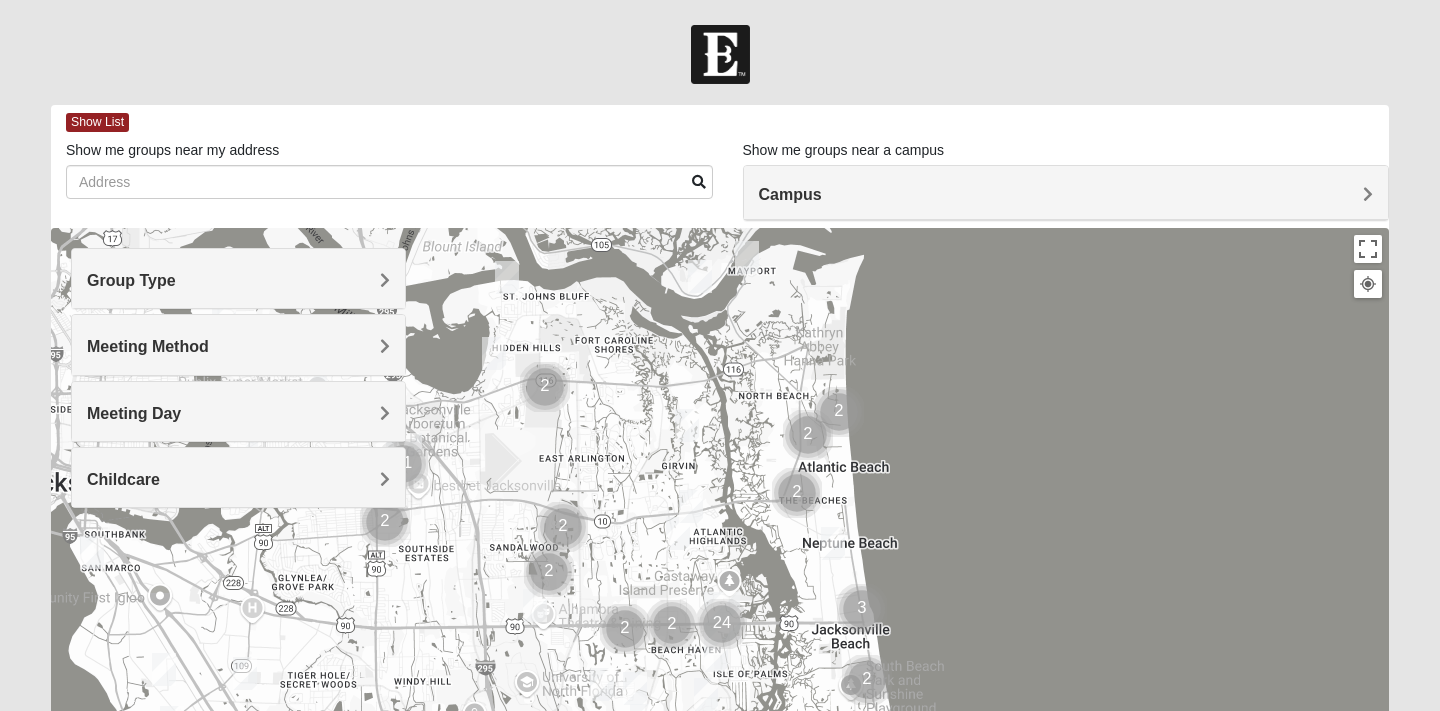 click on "Group Type" at bounding box center (131, 280) 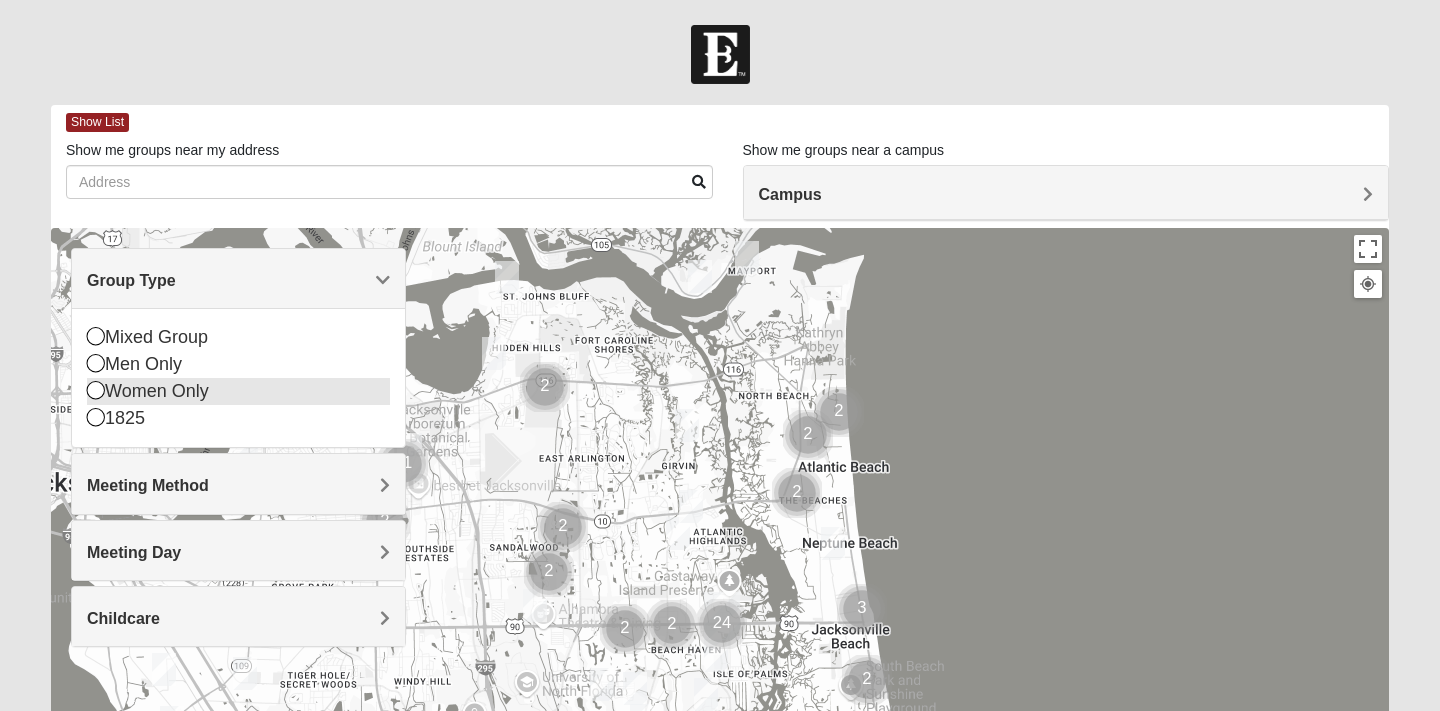 click at bounding box center (96, 390) 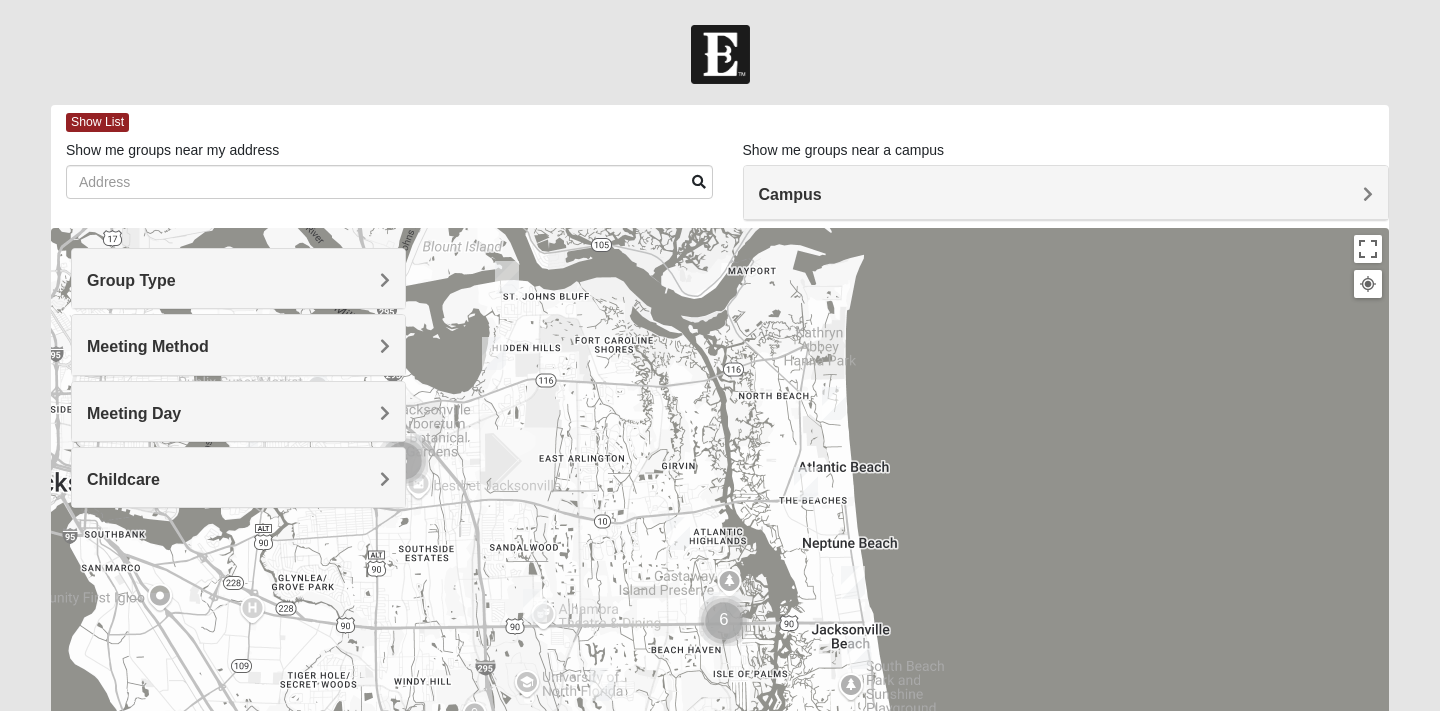 click on "Meeting Method" at bounding box center [238, 346] 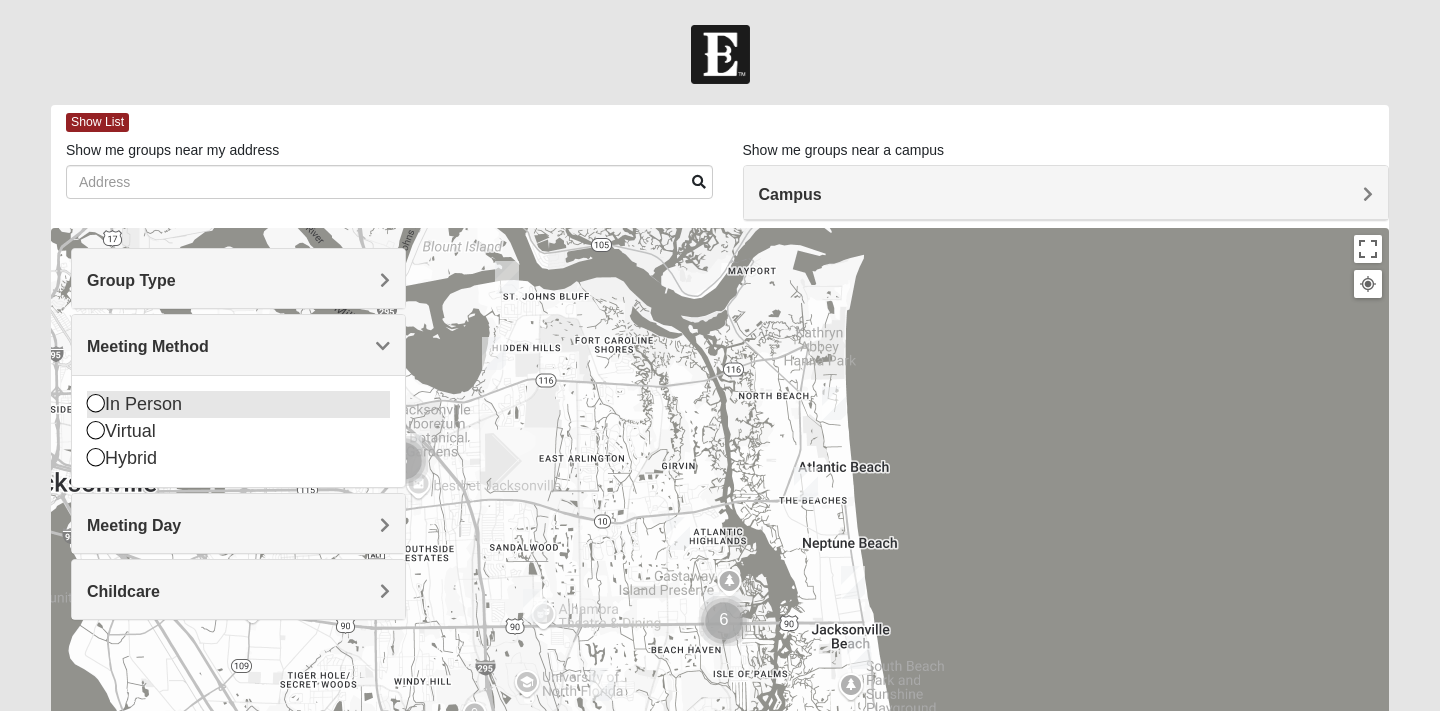 click at bounding box center (96, 403) 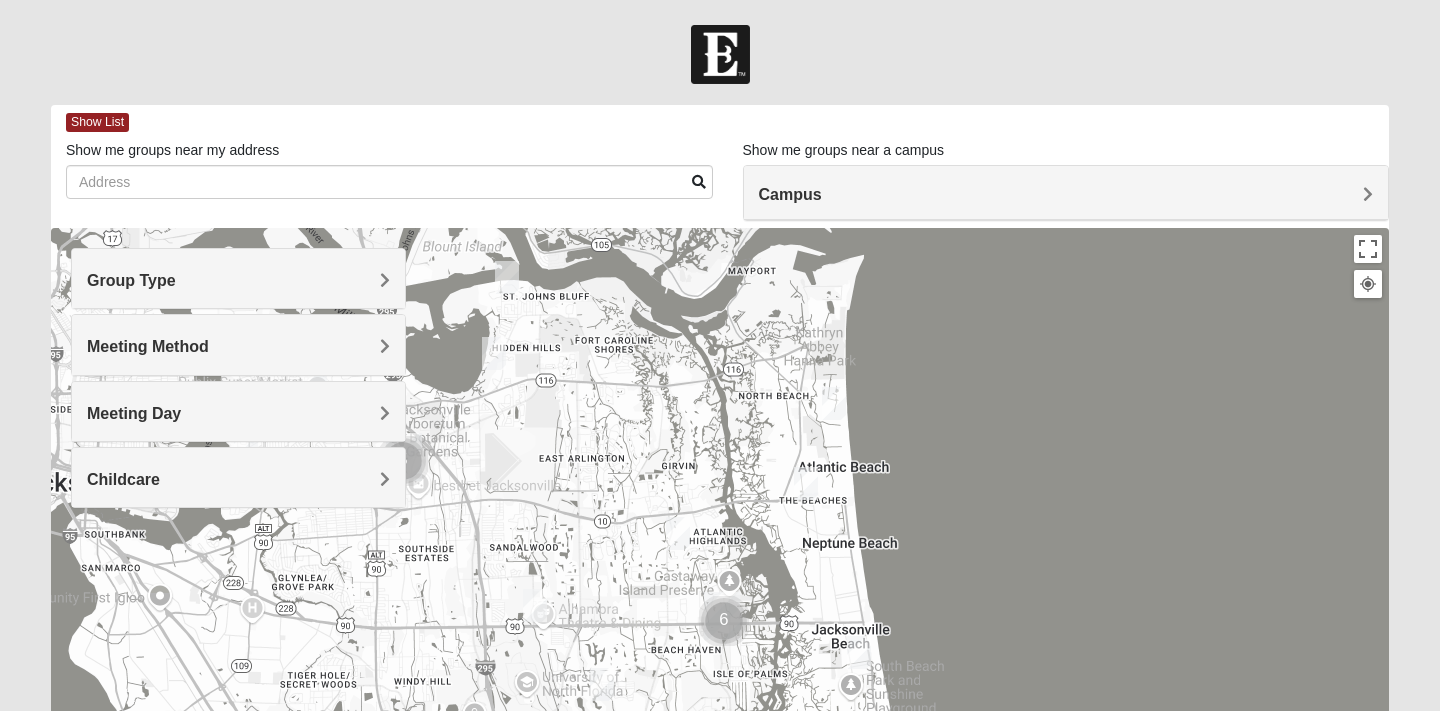 click on "Meeting Day" at bounding box center (134, 413) 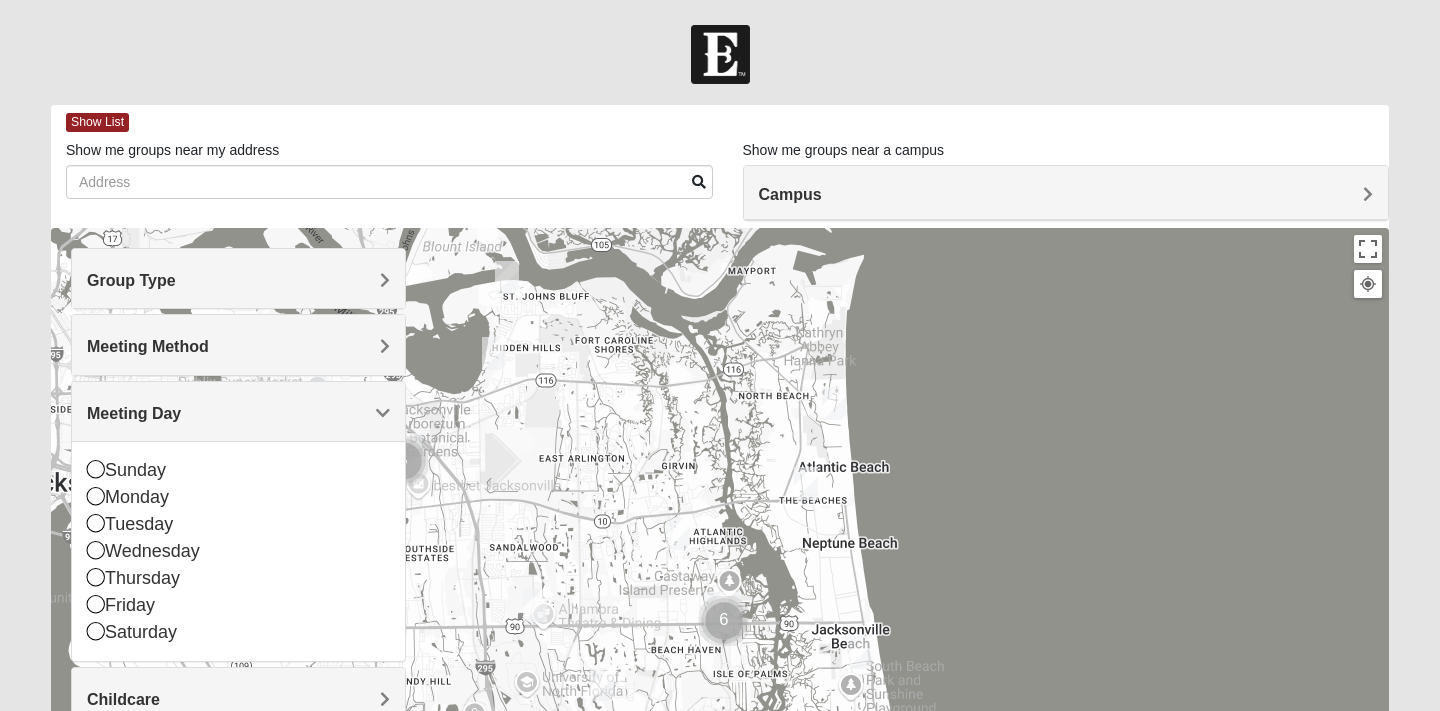 click at bounding box center [720, 628] 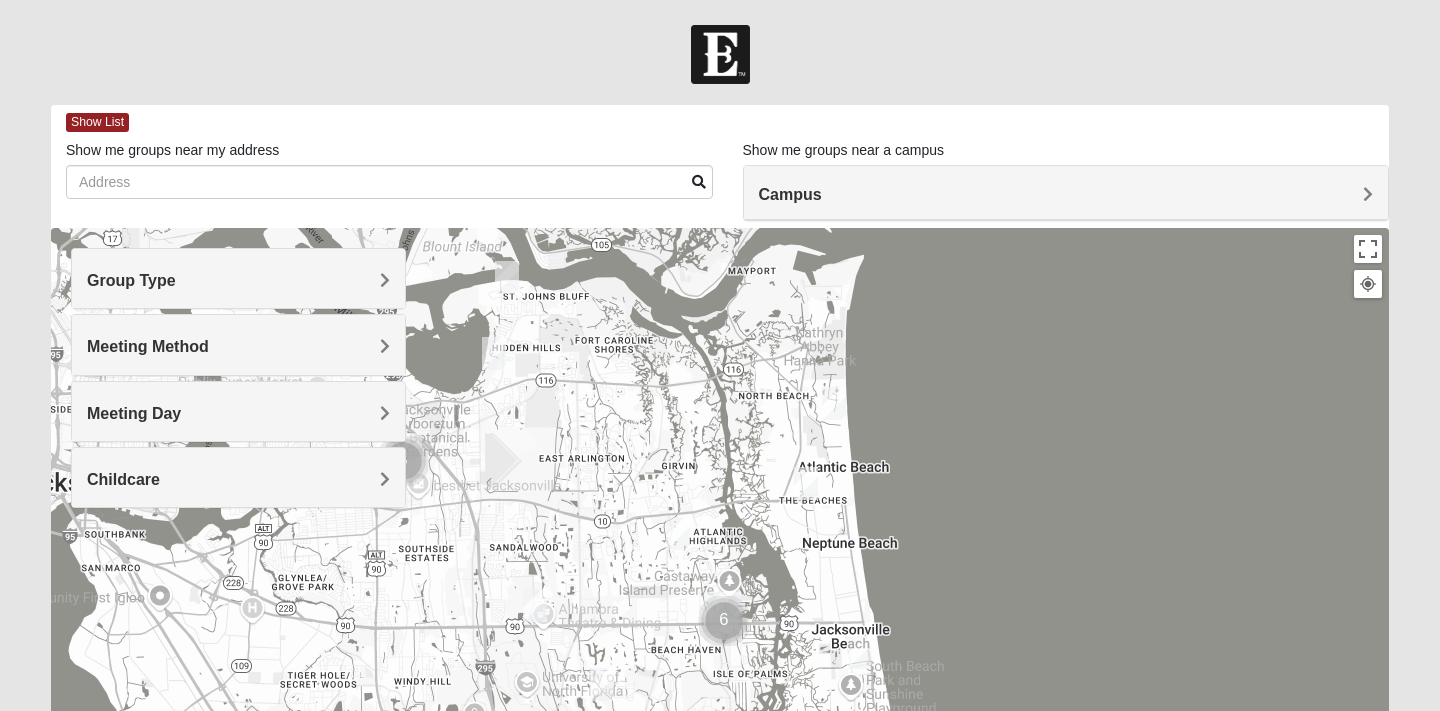 click on "Childcare" at bounding box center (238, 479) 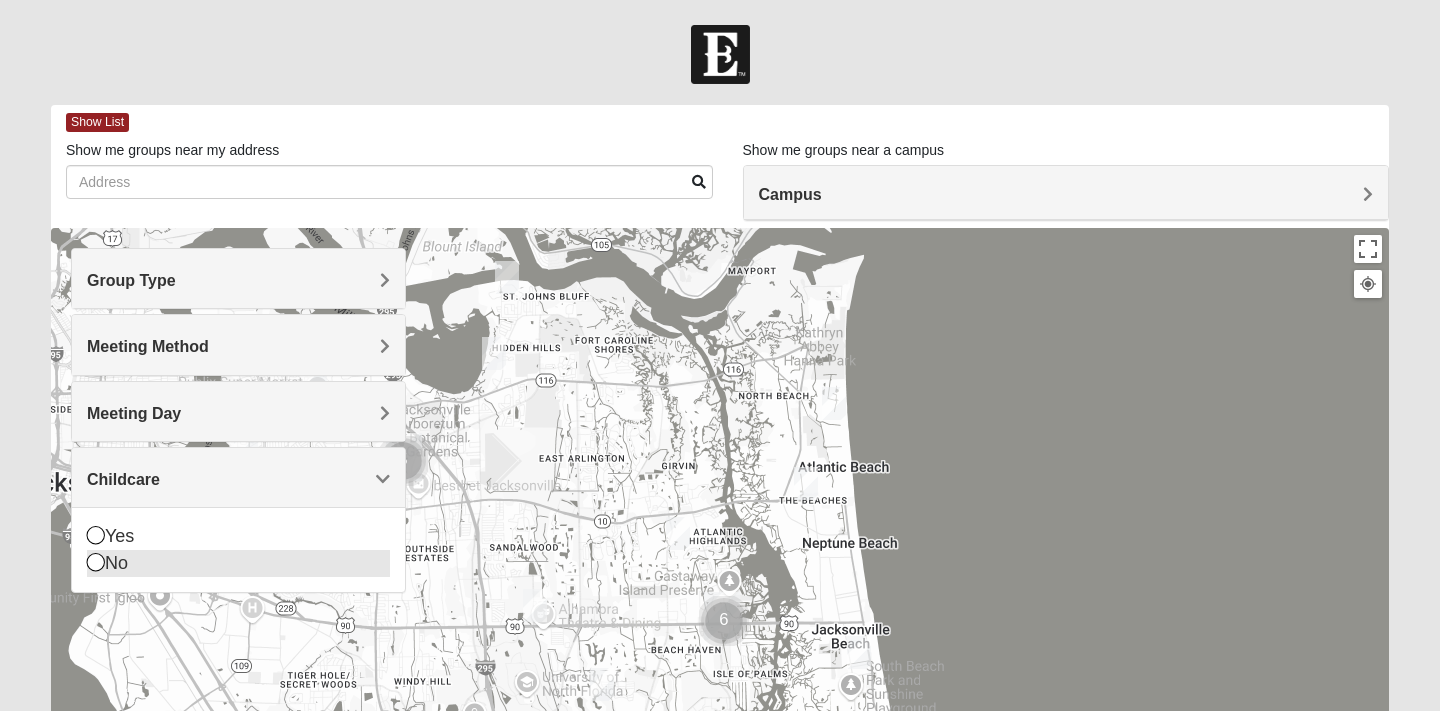 click at bounding box center [96, 562] 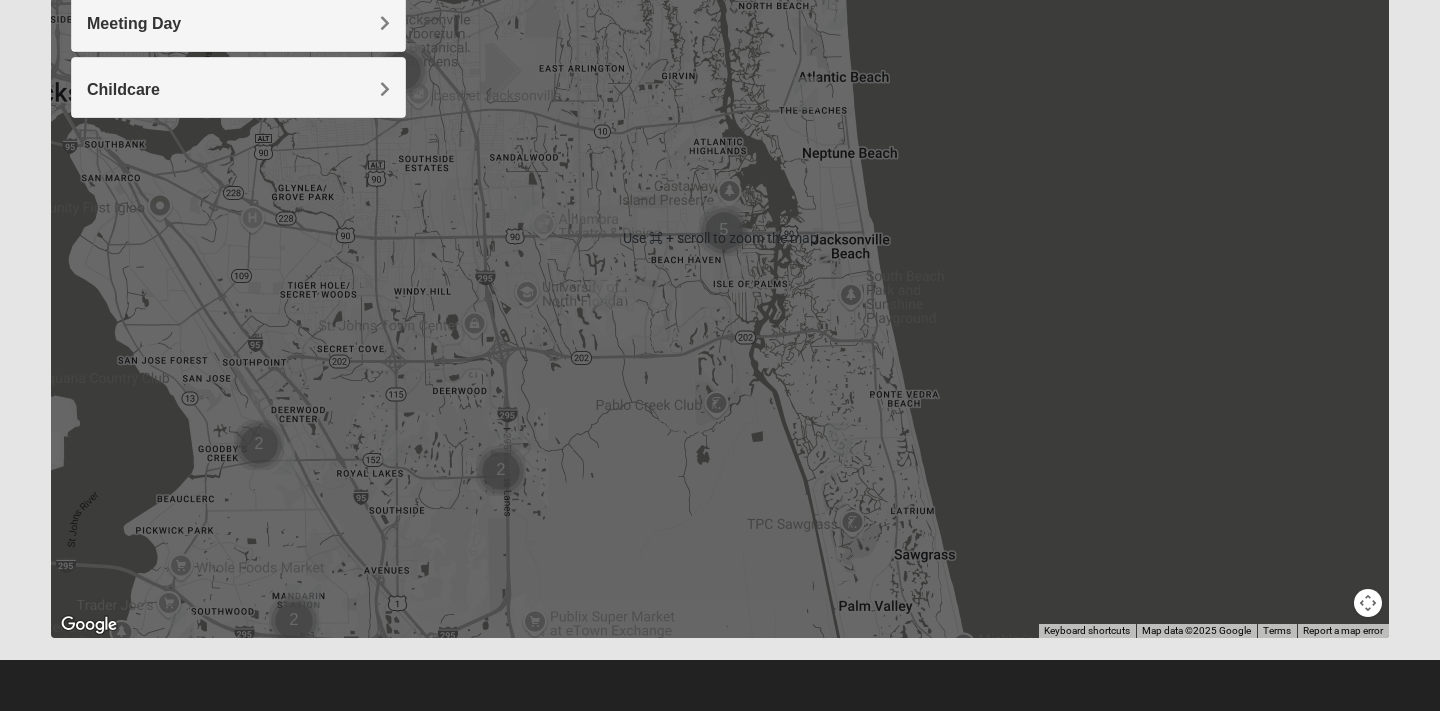 scroll, scrollTop: 390, scrollLeft: 0, axis: vertical 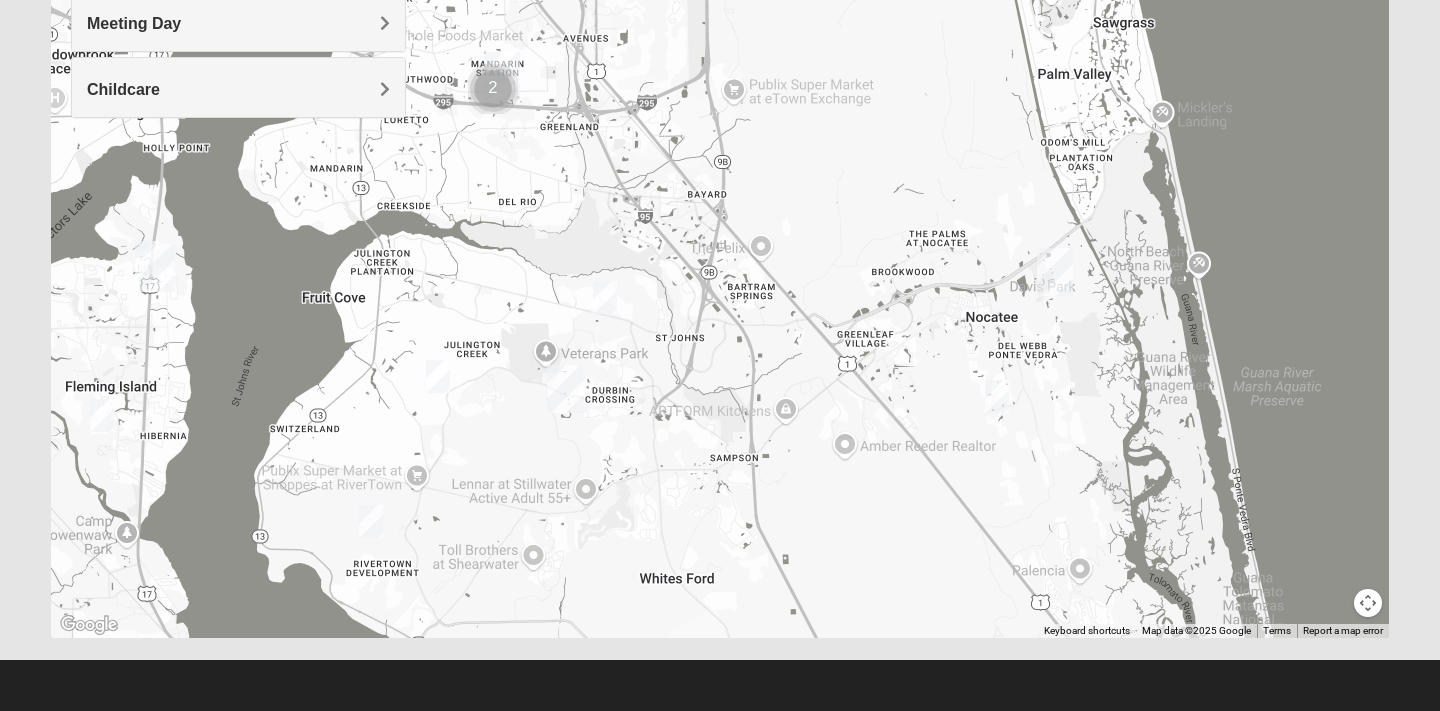 drag, startPoint x: 384, startPoint y: 552, endPoint x: 583, endPoint y: 18, distance: 569.8746 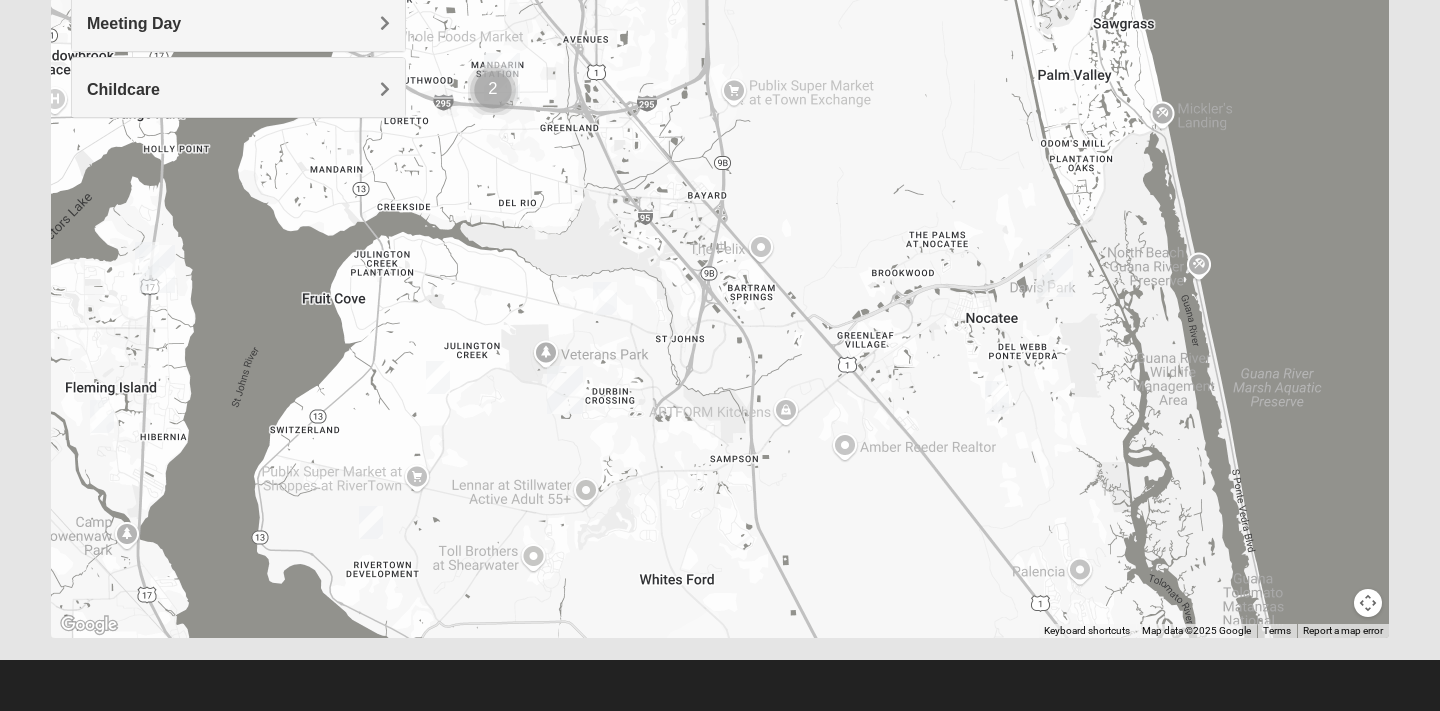 click at bounding box center [438, 377] 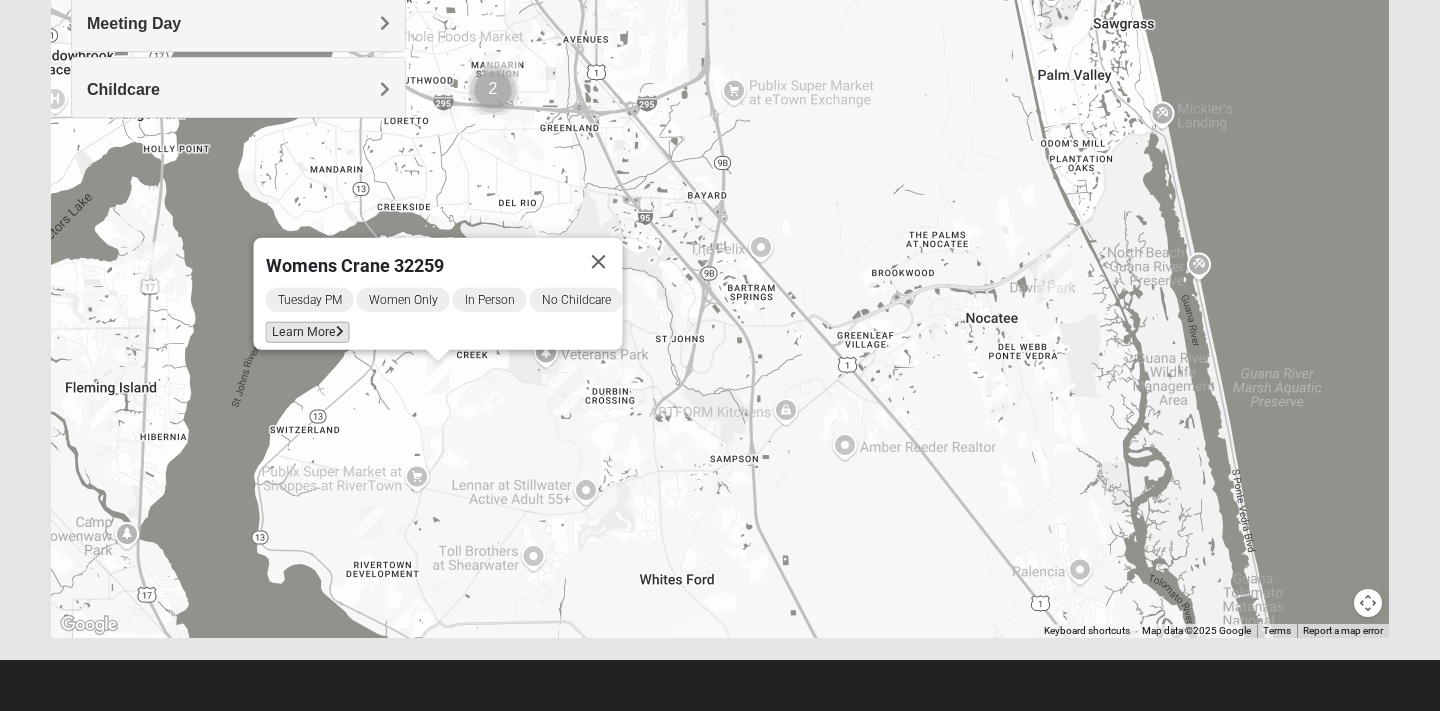 click on "Learn More" at bounding box center (308, 332) 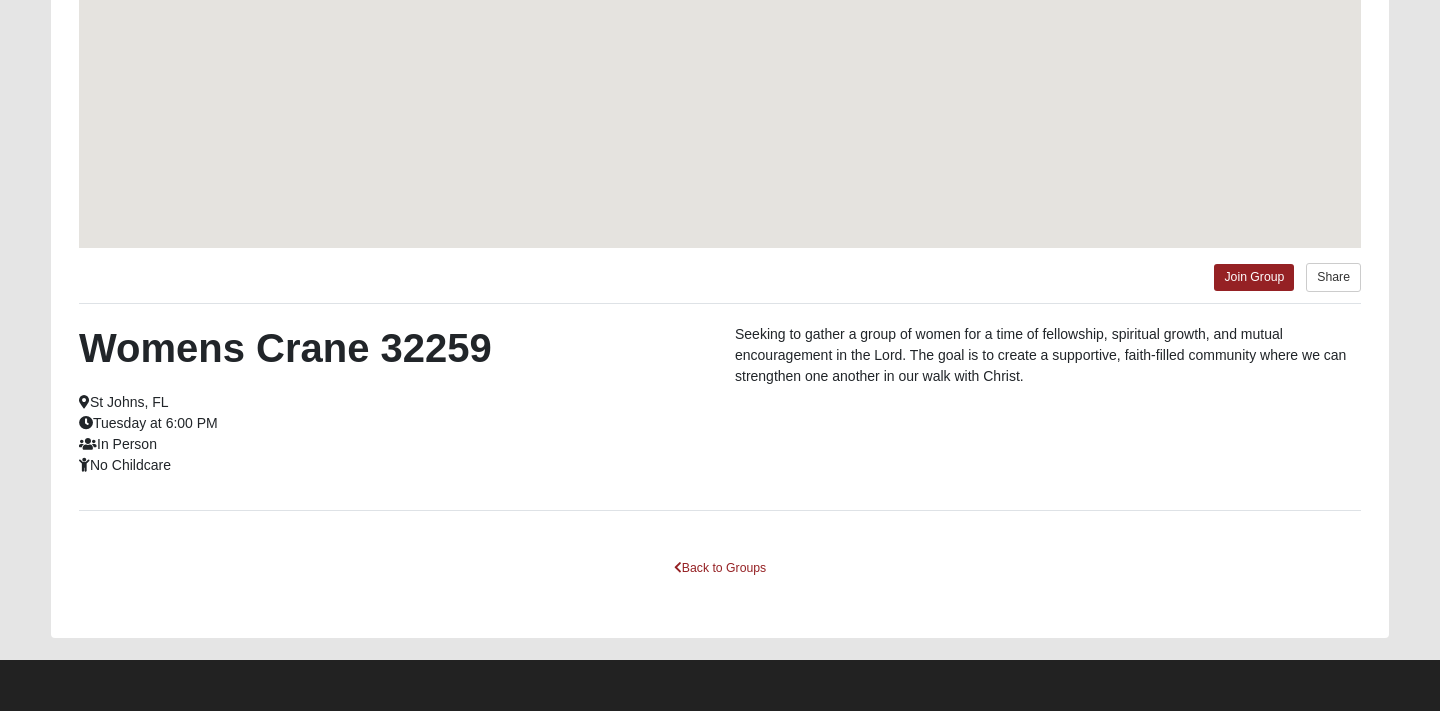 scroll, scrollTop: 371, scrollLeft: 0, axis: vertical 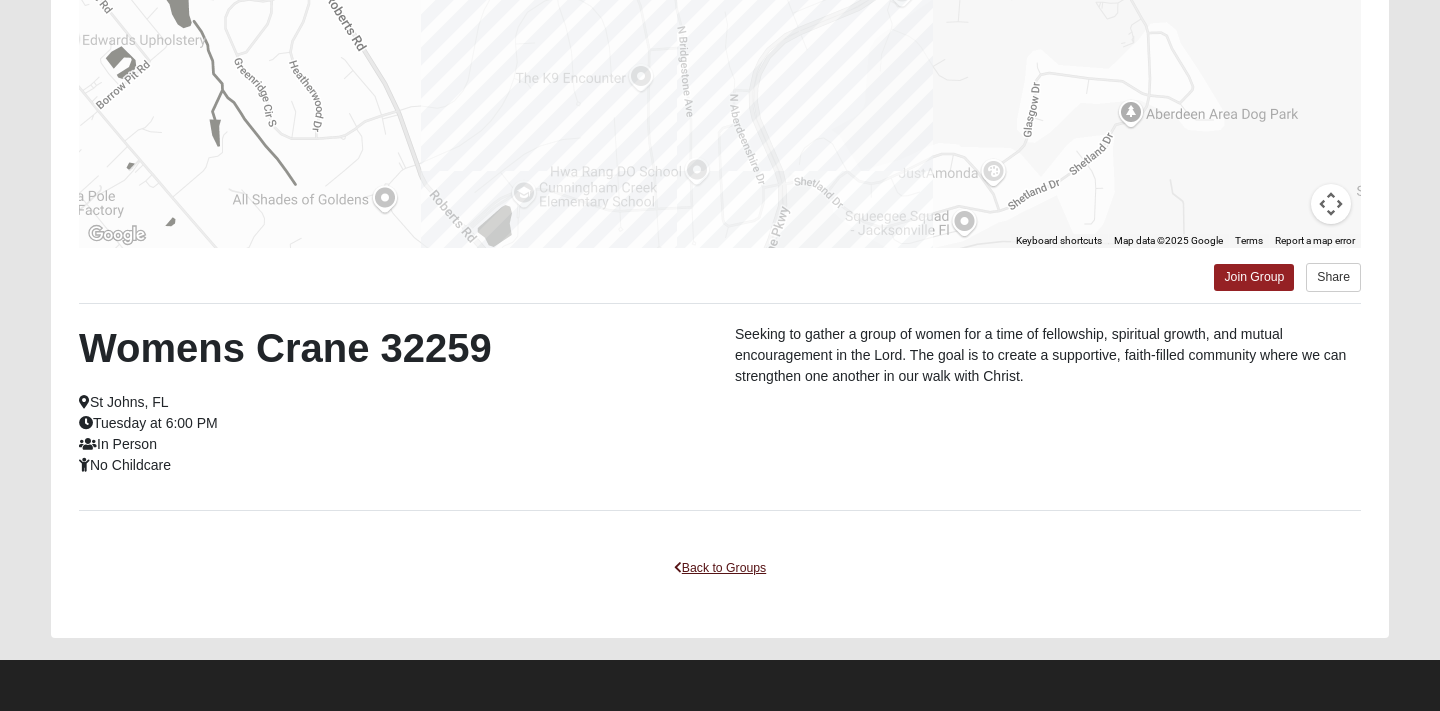 click on "Back to Groups" at bounding box center [720, 568] 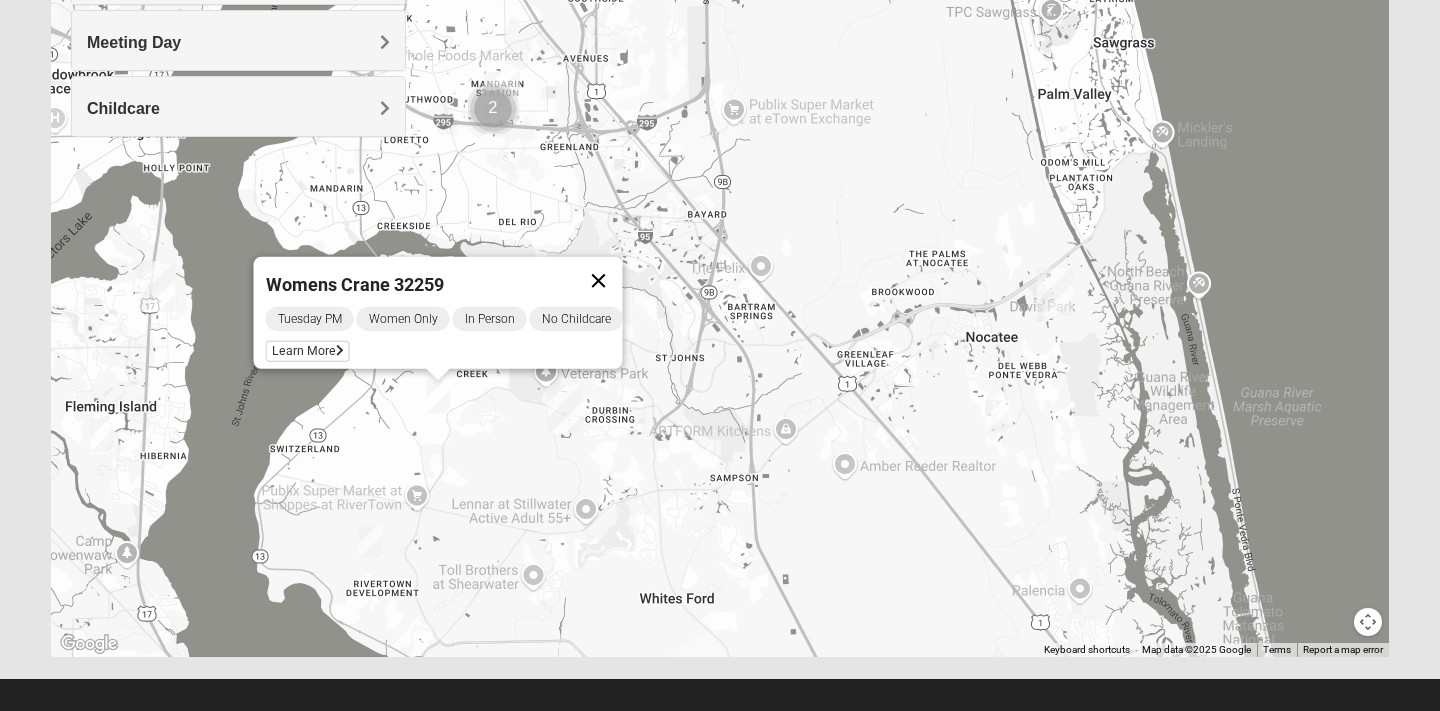 click at bounding box center [599, 281] 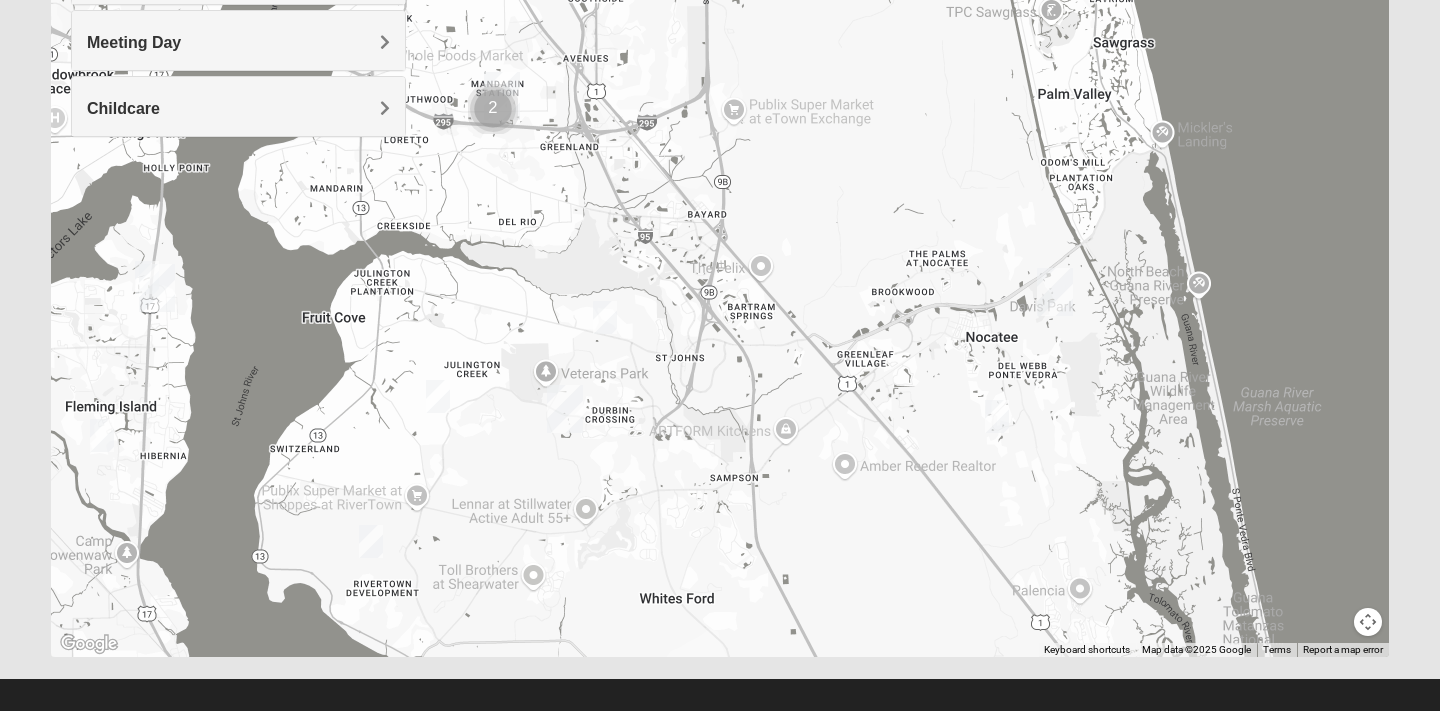 click at bounding box center (605, 317) 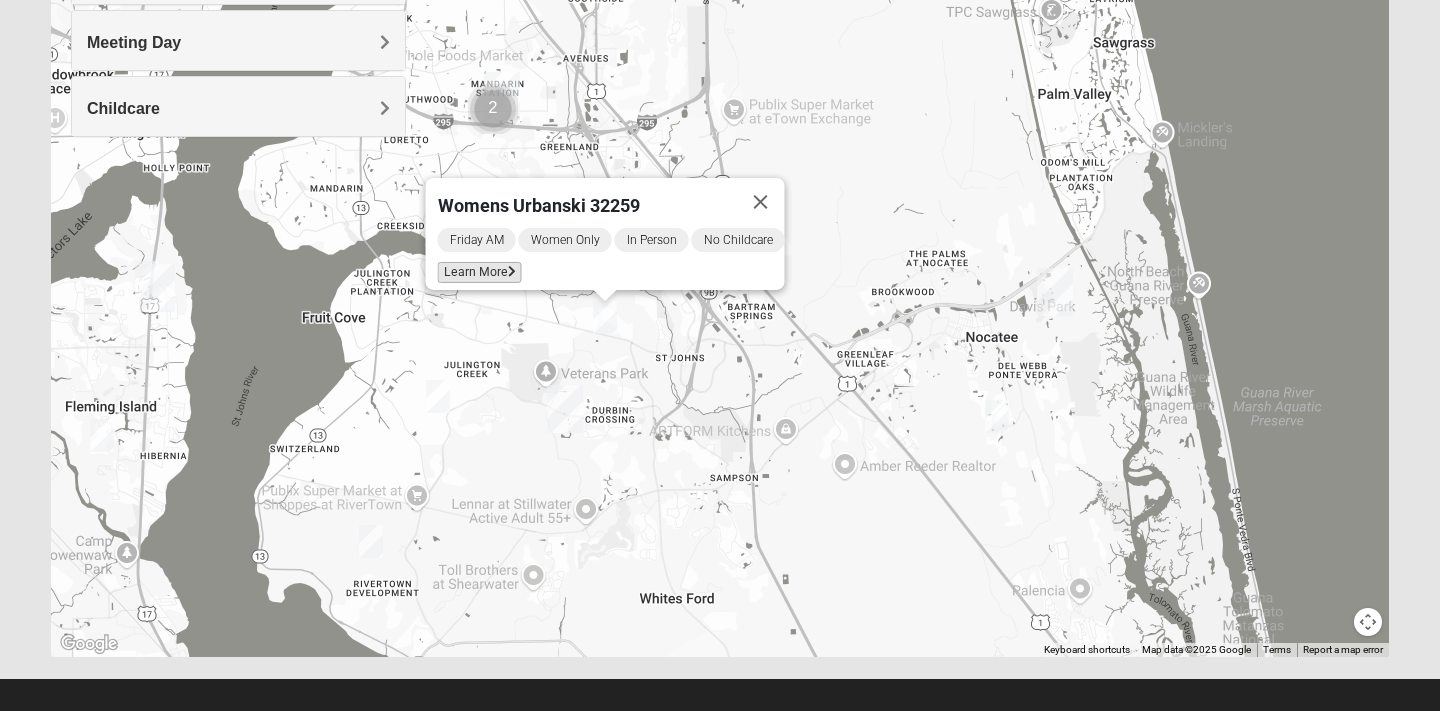 click on "Learn More" at bounding box center (480, 272) 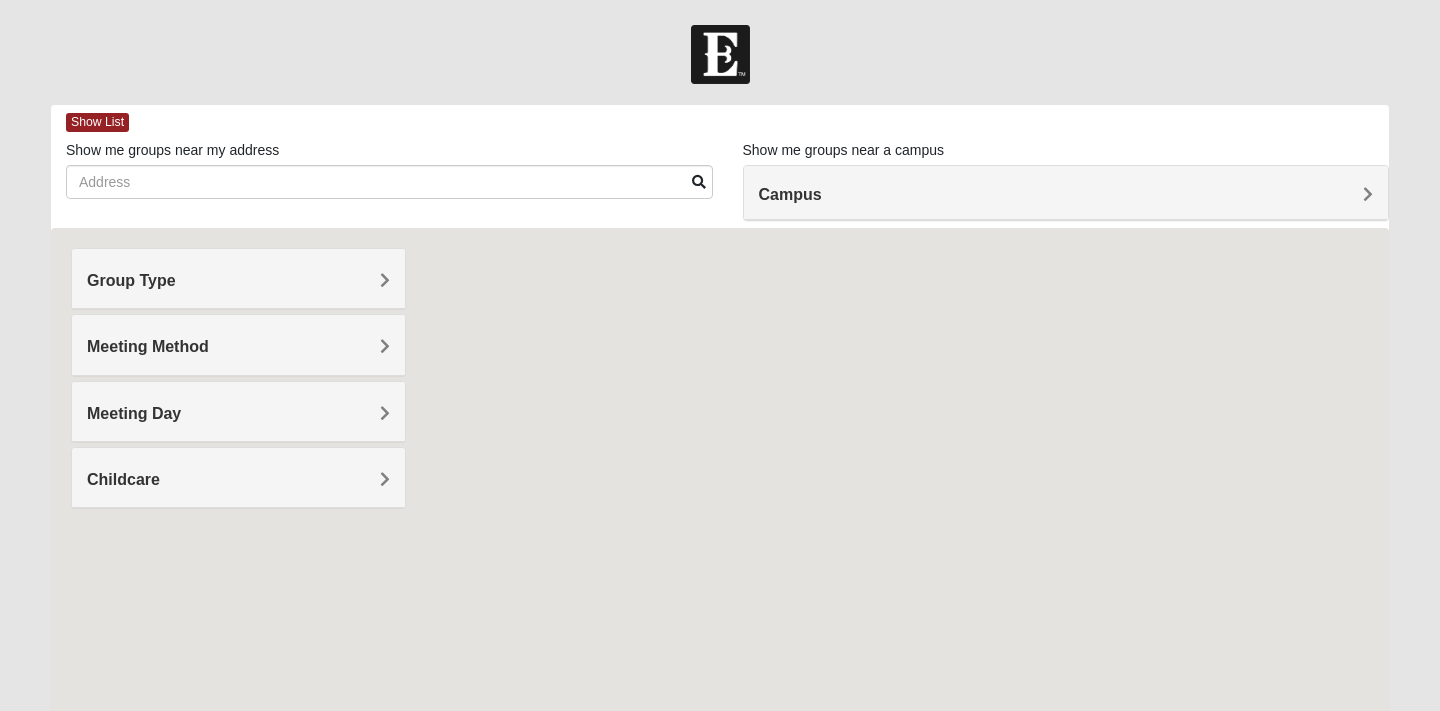scroll, scrollTop: 0, scrollLeft: 0, axis: both 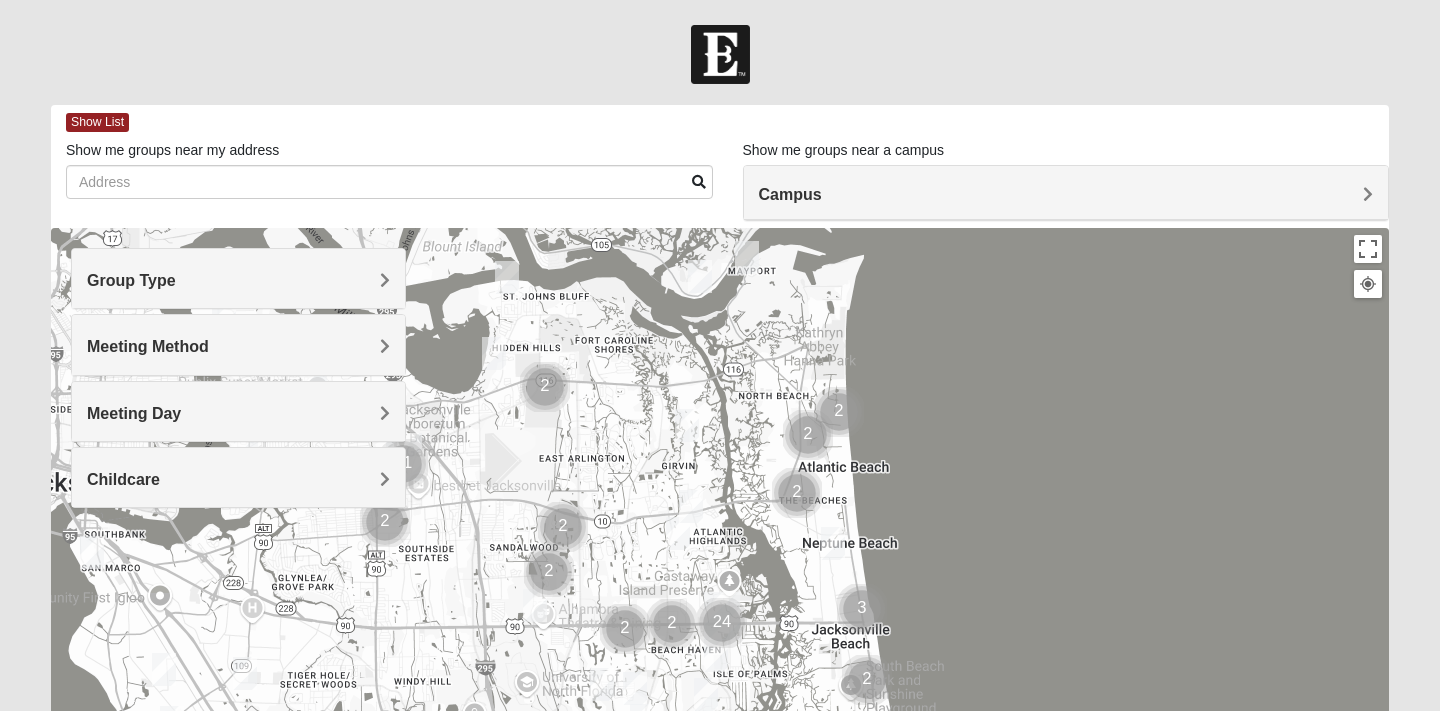 click on "Campus" at bounding box center (1066, 193) 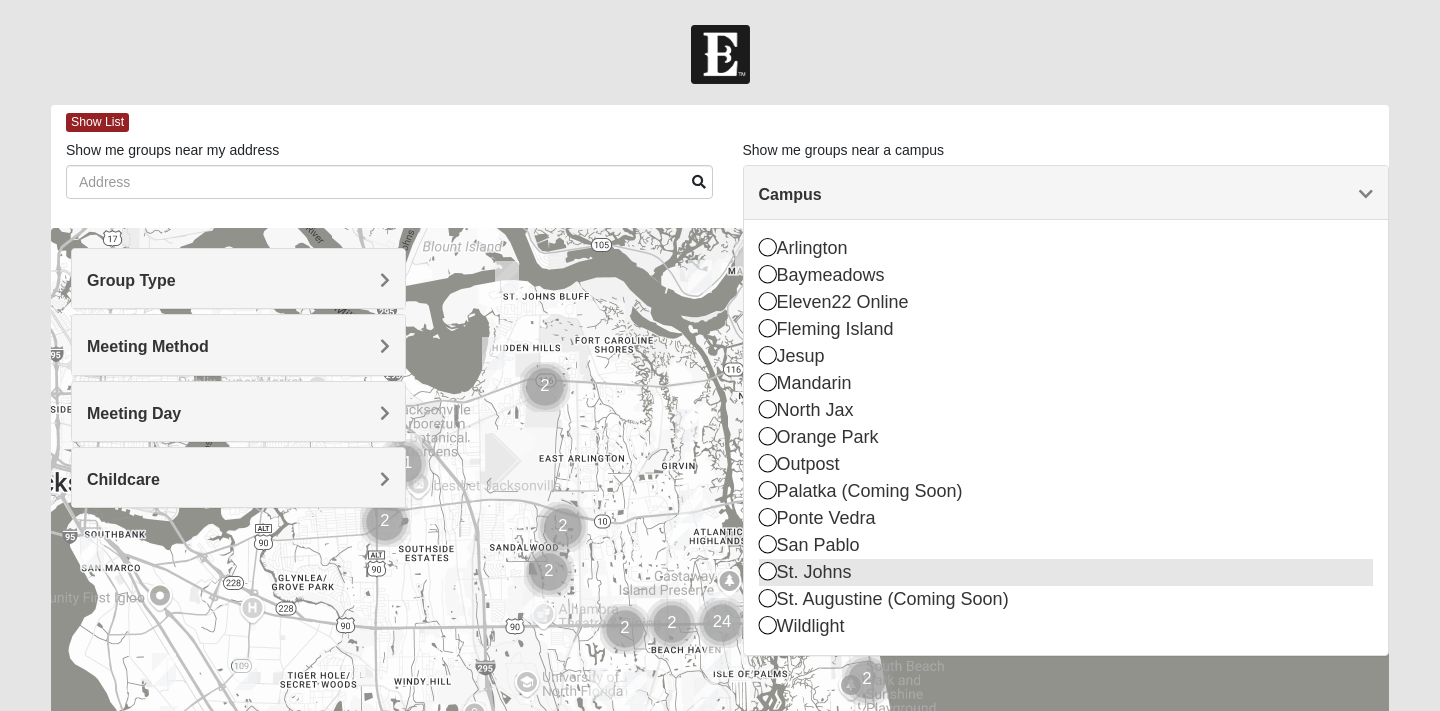 click at bounding box center [768, 571] 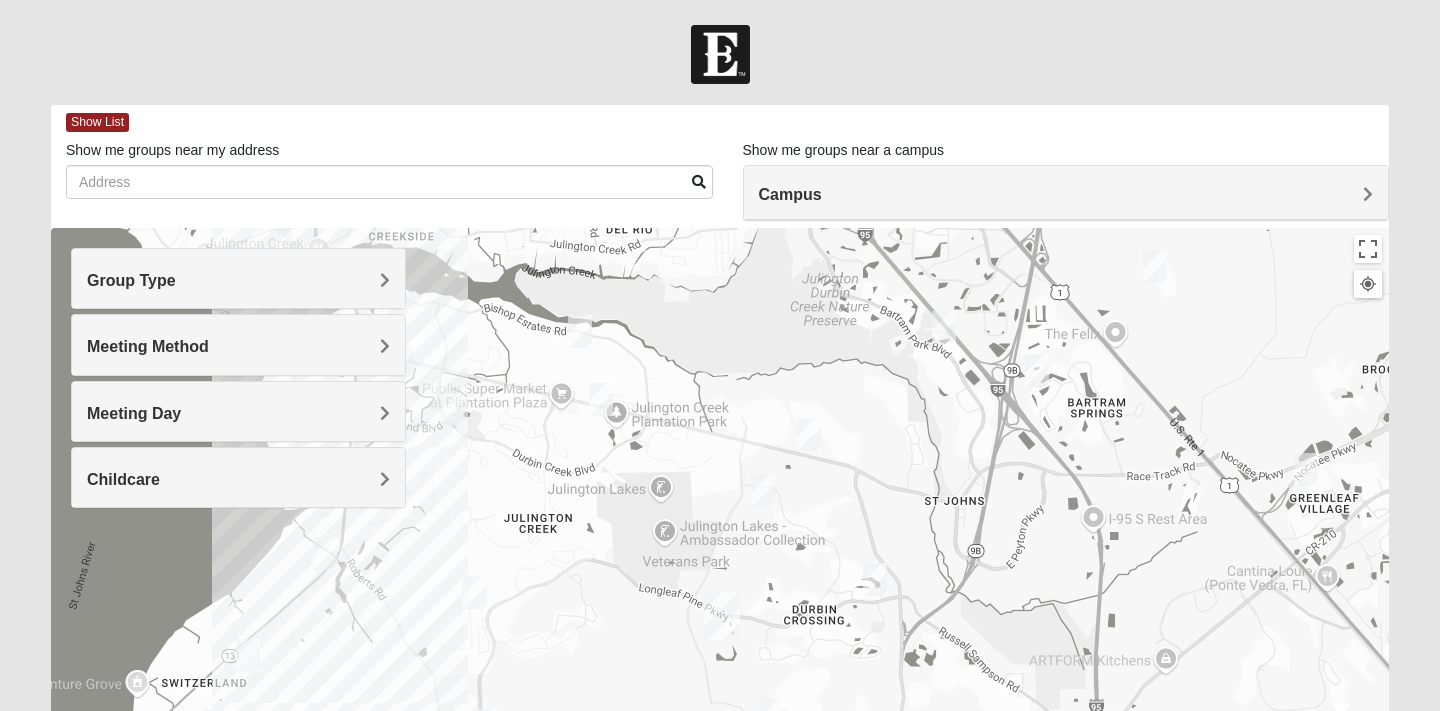 click at bounding box center (763, 490) 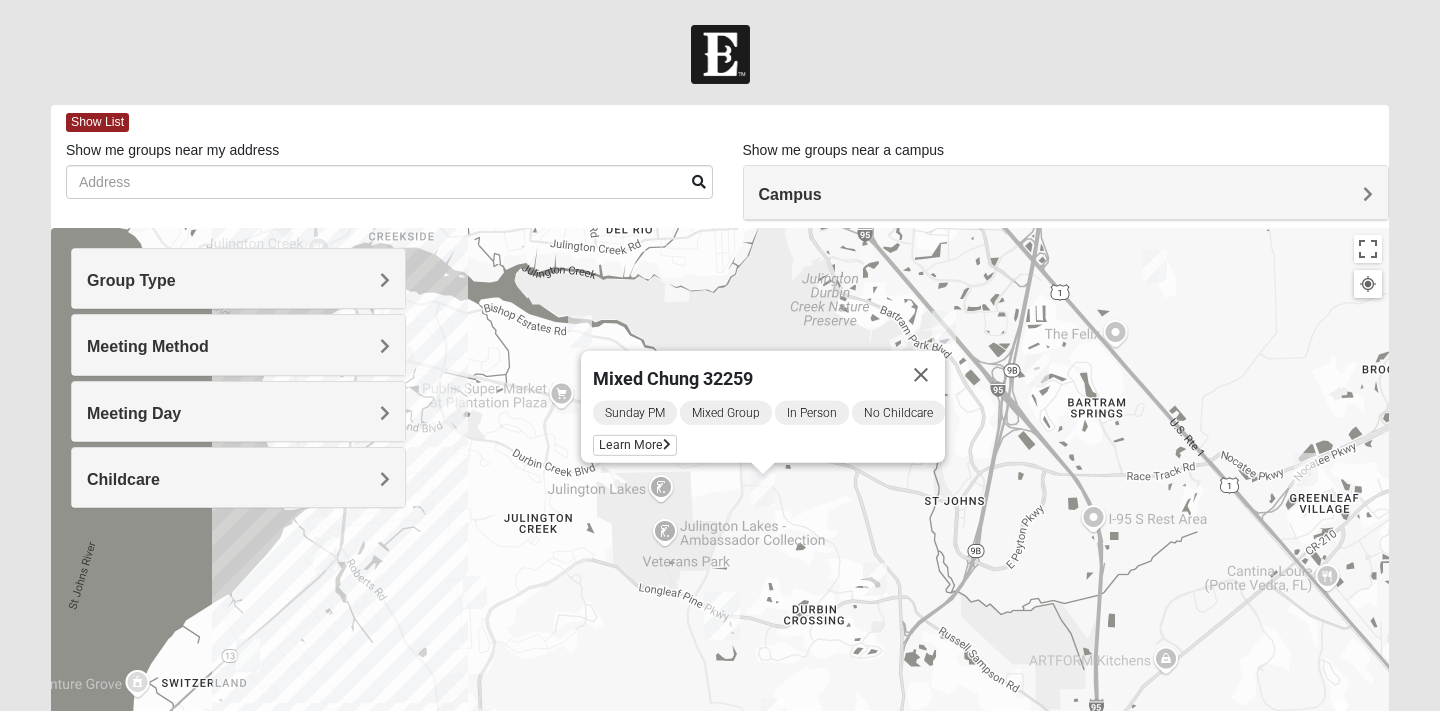 click at bounding box center (325, 553) 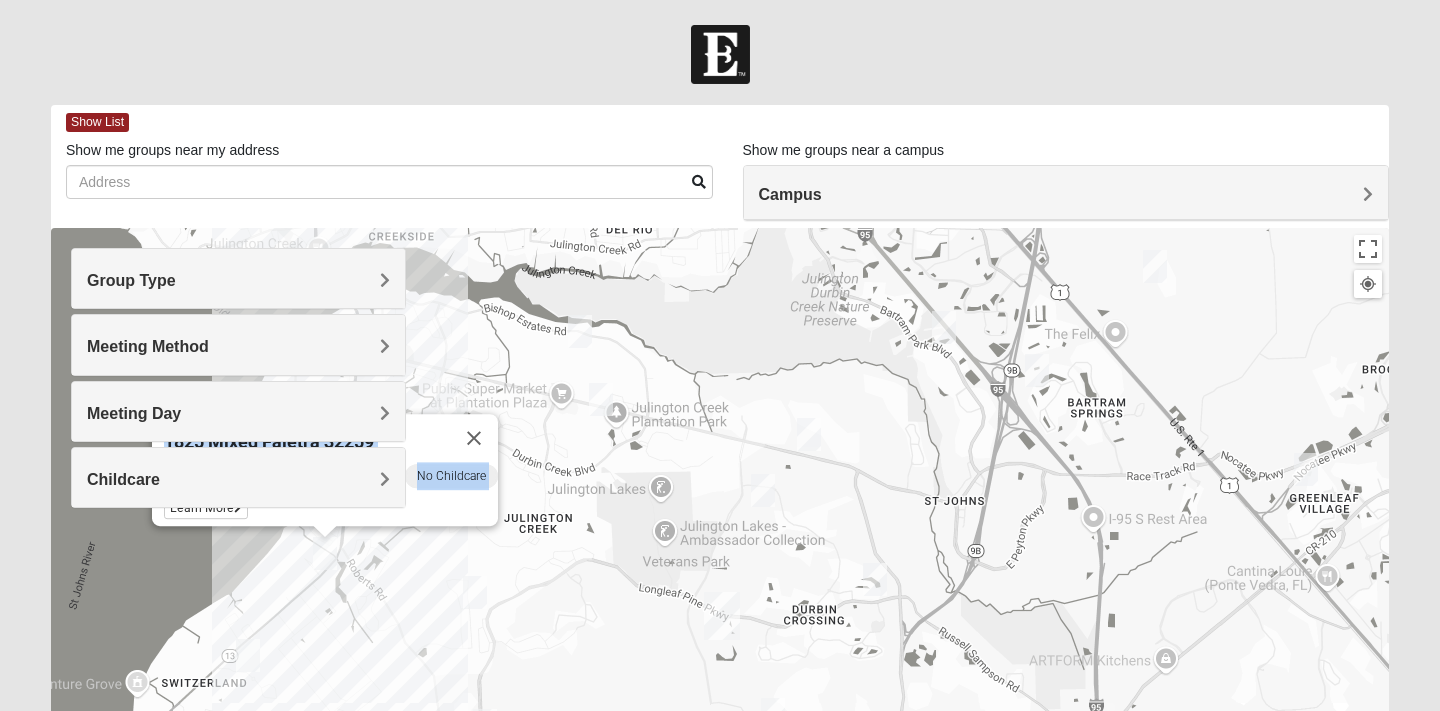 drag, startPoint x: 440, startPoint y: 506, endPoint x: 504, endPoint y: 535, distance: 70.26379 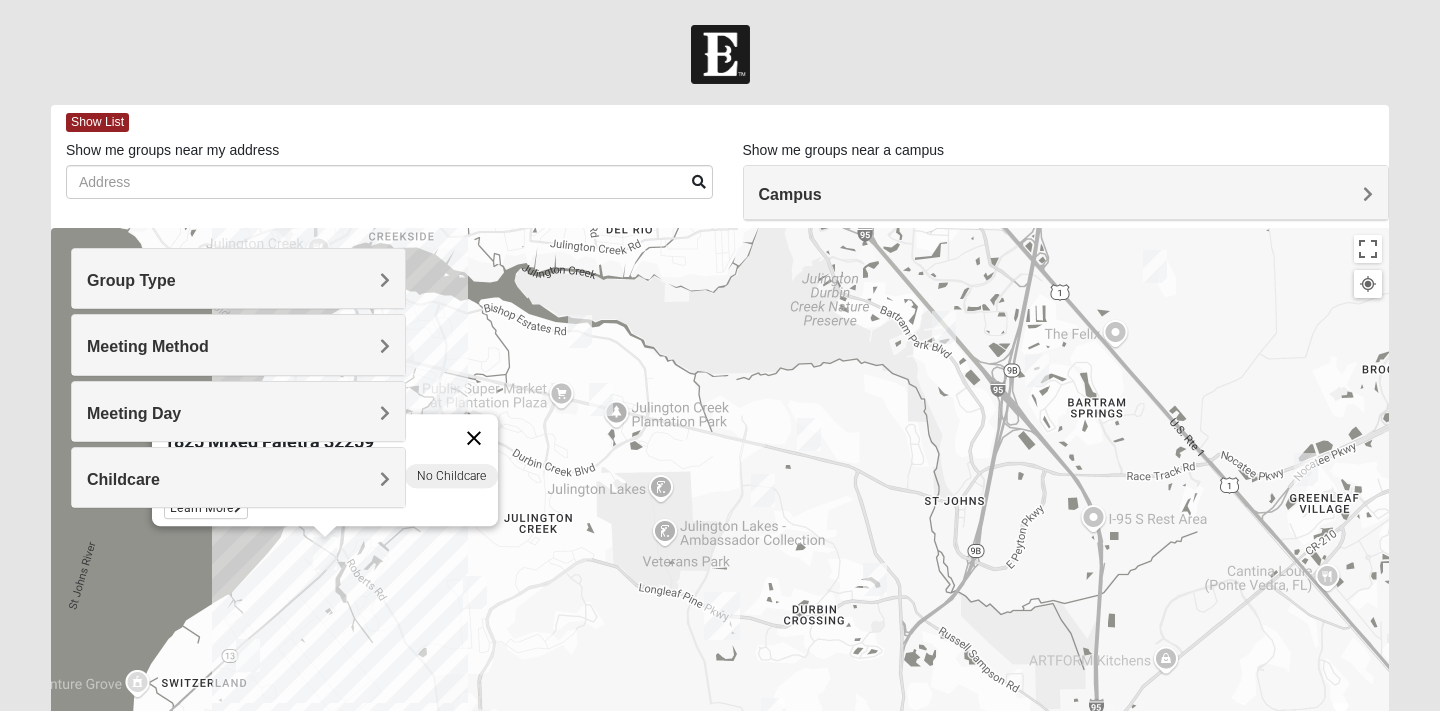 click at bounding box center (474, 438) 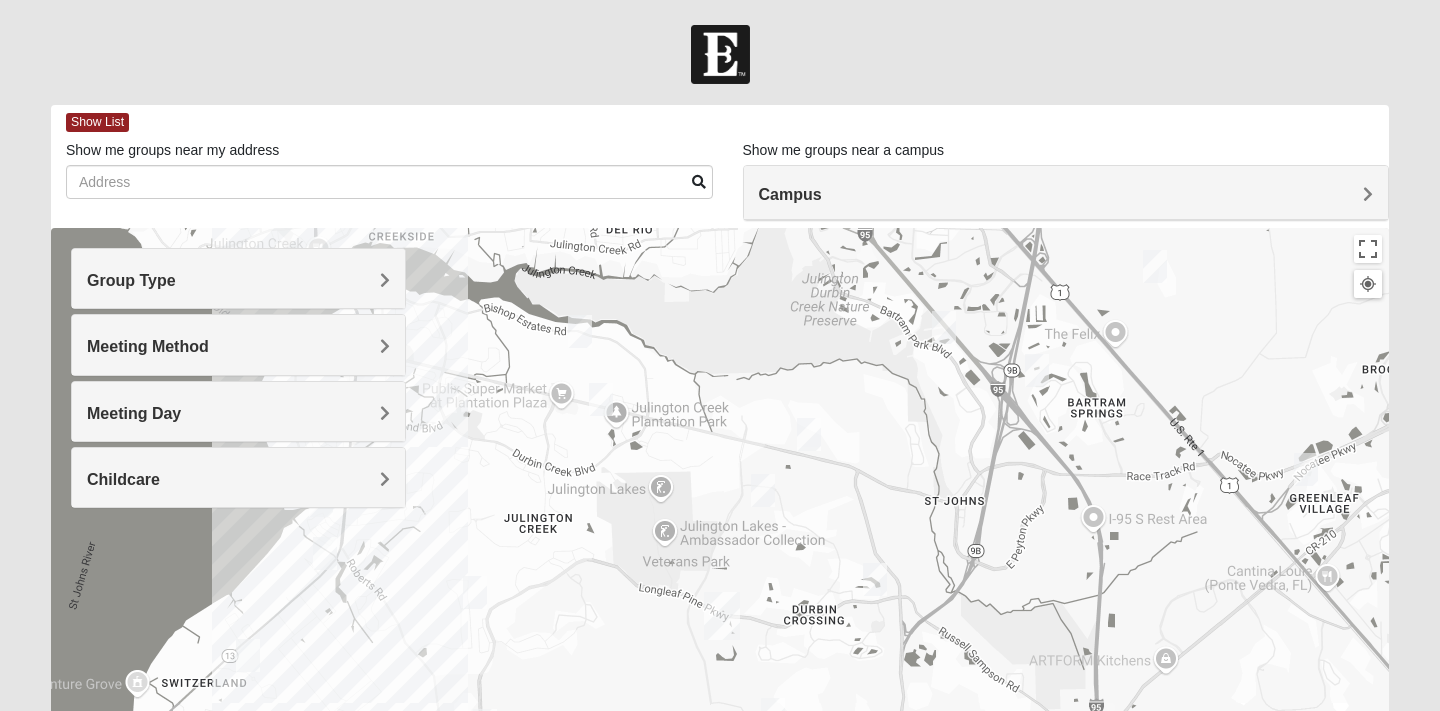 click at bounding box center [580, 331] 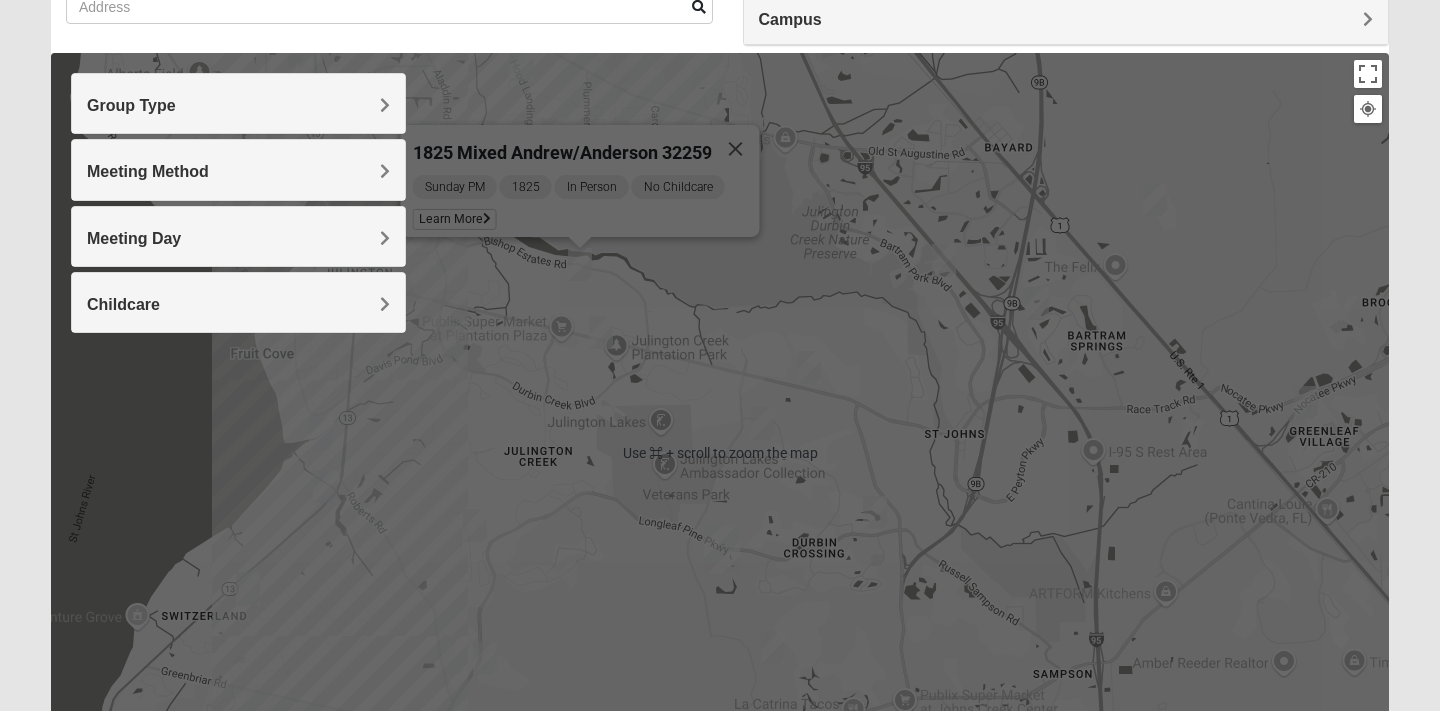 scroll, scrollTop: 186, scrollLeft: 0, axis: vertical 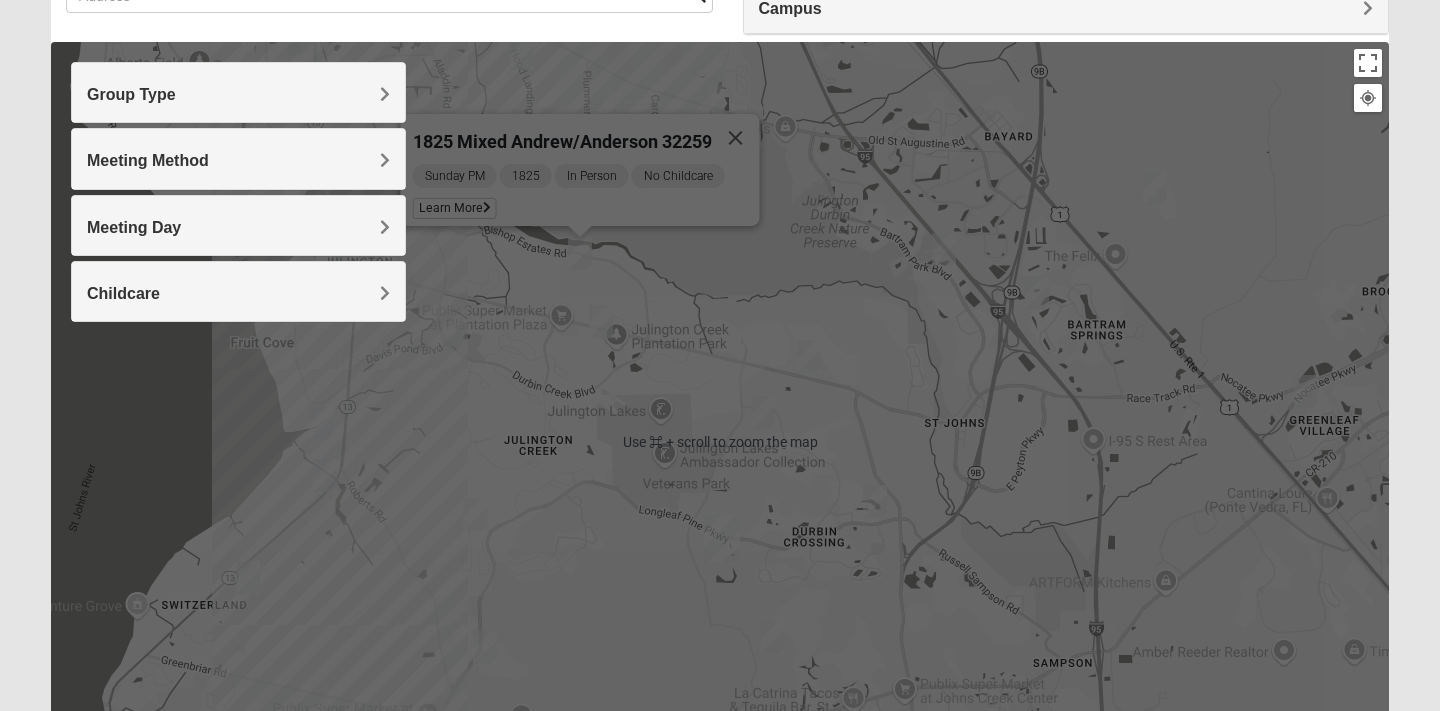 click on "1825 Mixed Andrew/Anderson 32259          Sunday PM      1825      In Person      No Childcare Learn More" at bounding box center [720, 442] 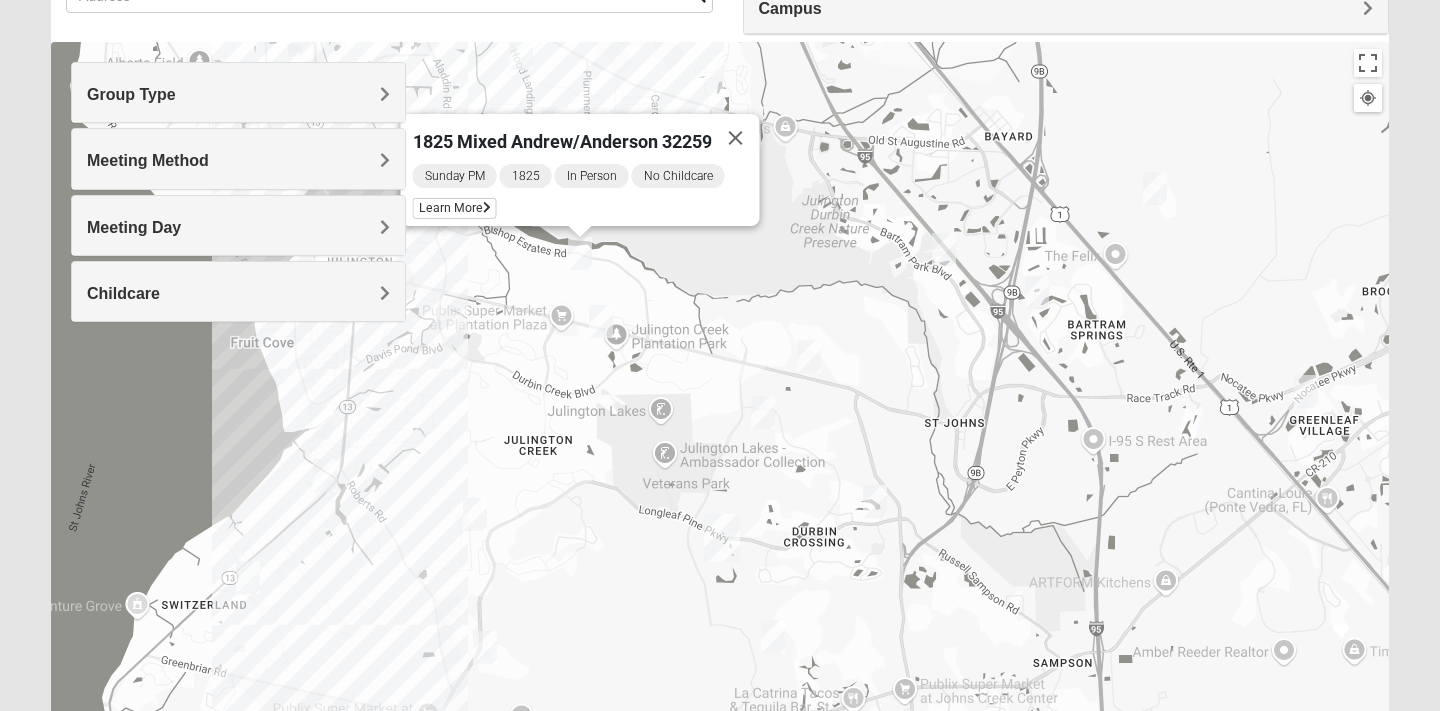 click at bounding box center (248, 577) 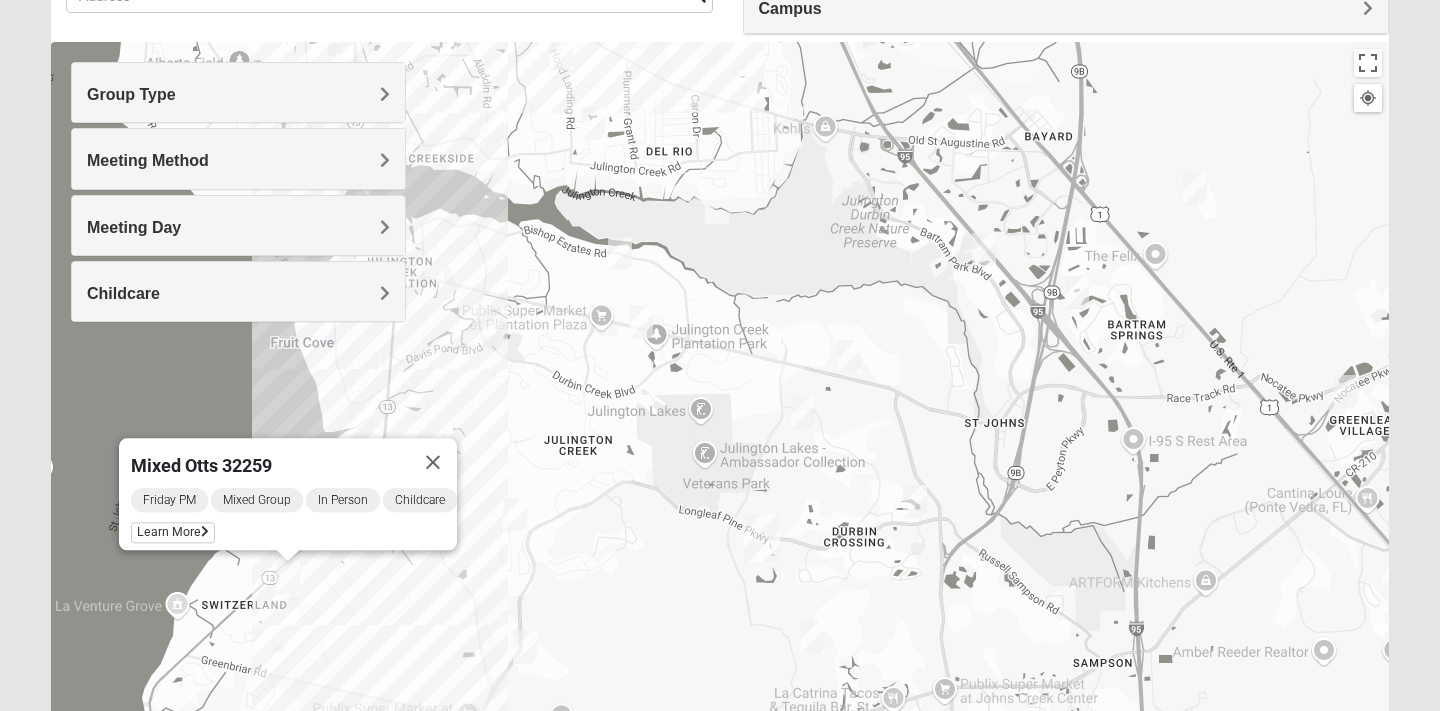 click at bounding box center [515, 514] 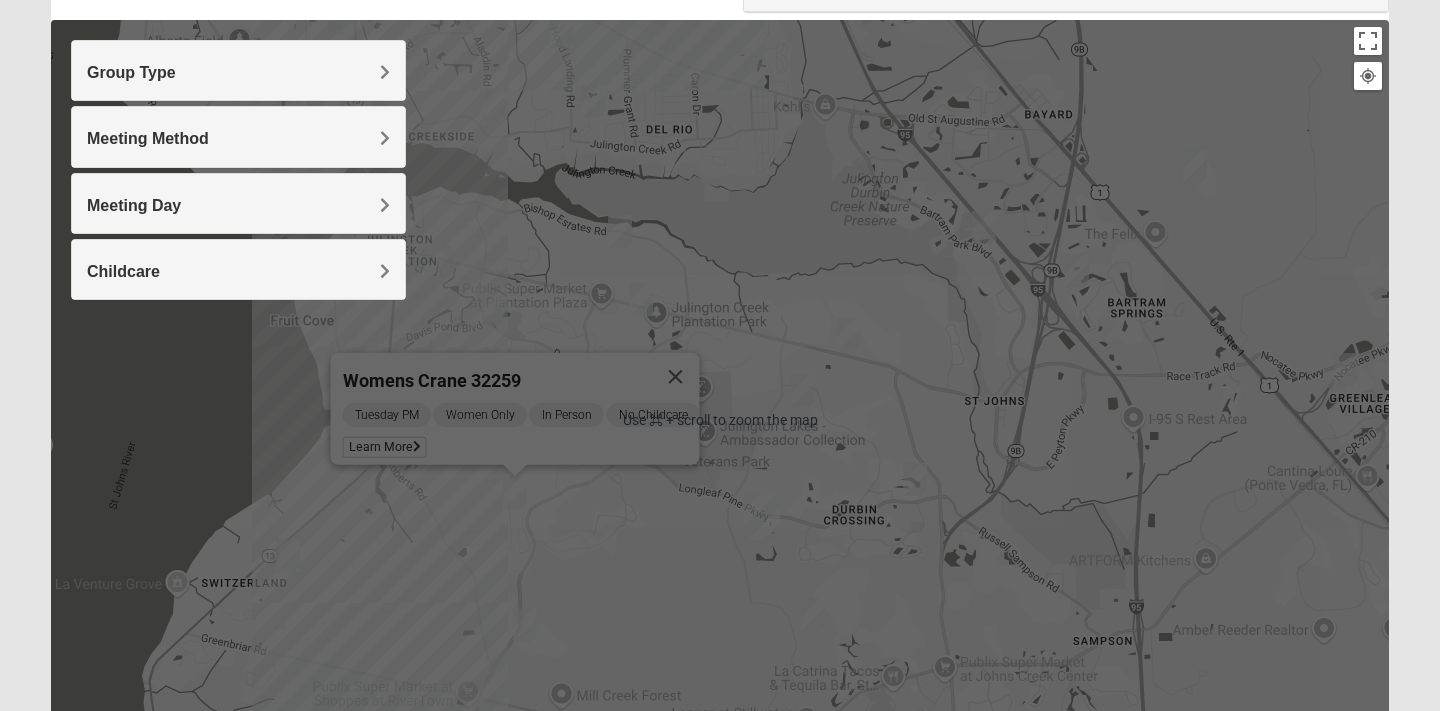 scroll, scrollTop: 212, scrollLeft: 0, axis: vertical 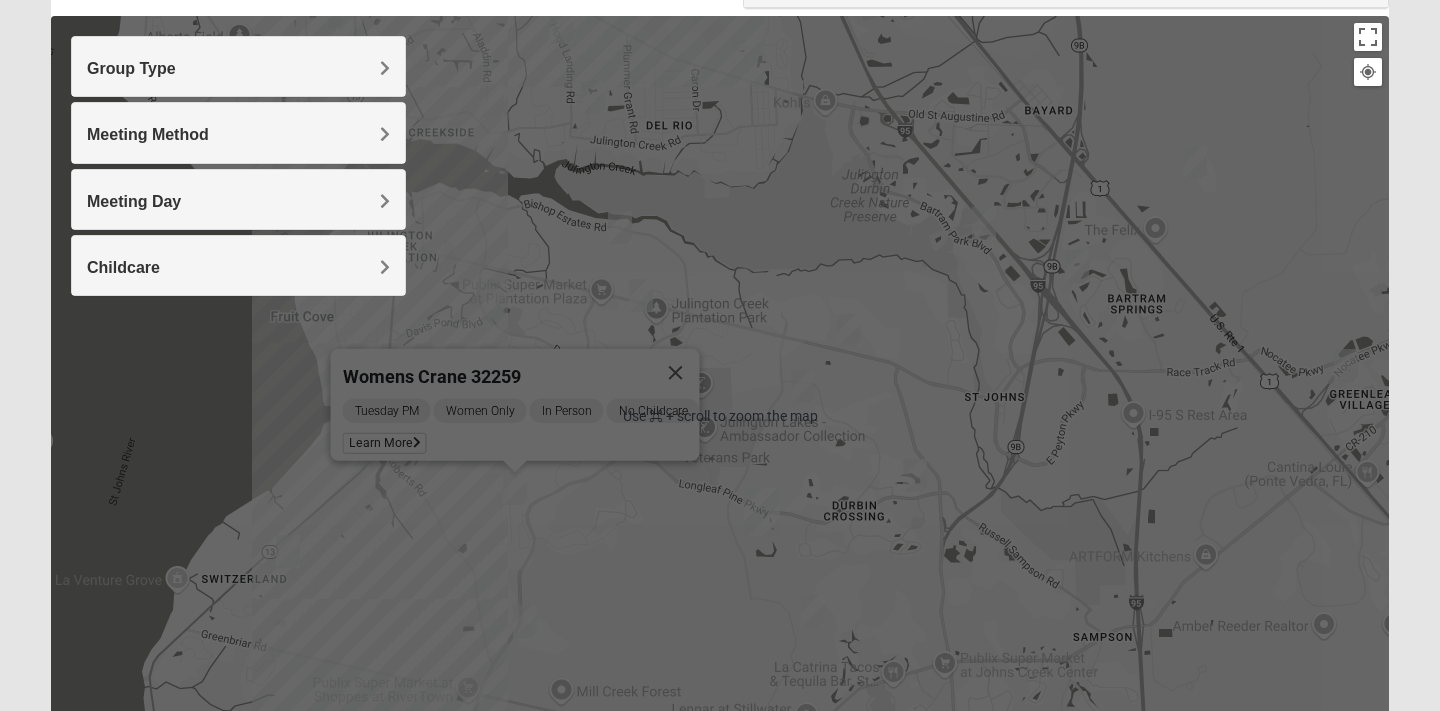 click on "Womens Crane 32259          Tuesday PM      Women Only      In Person      No Childcare Learn More" at bounding box center (720, 416) 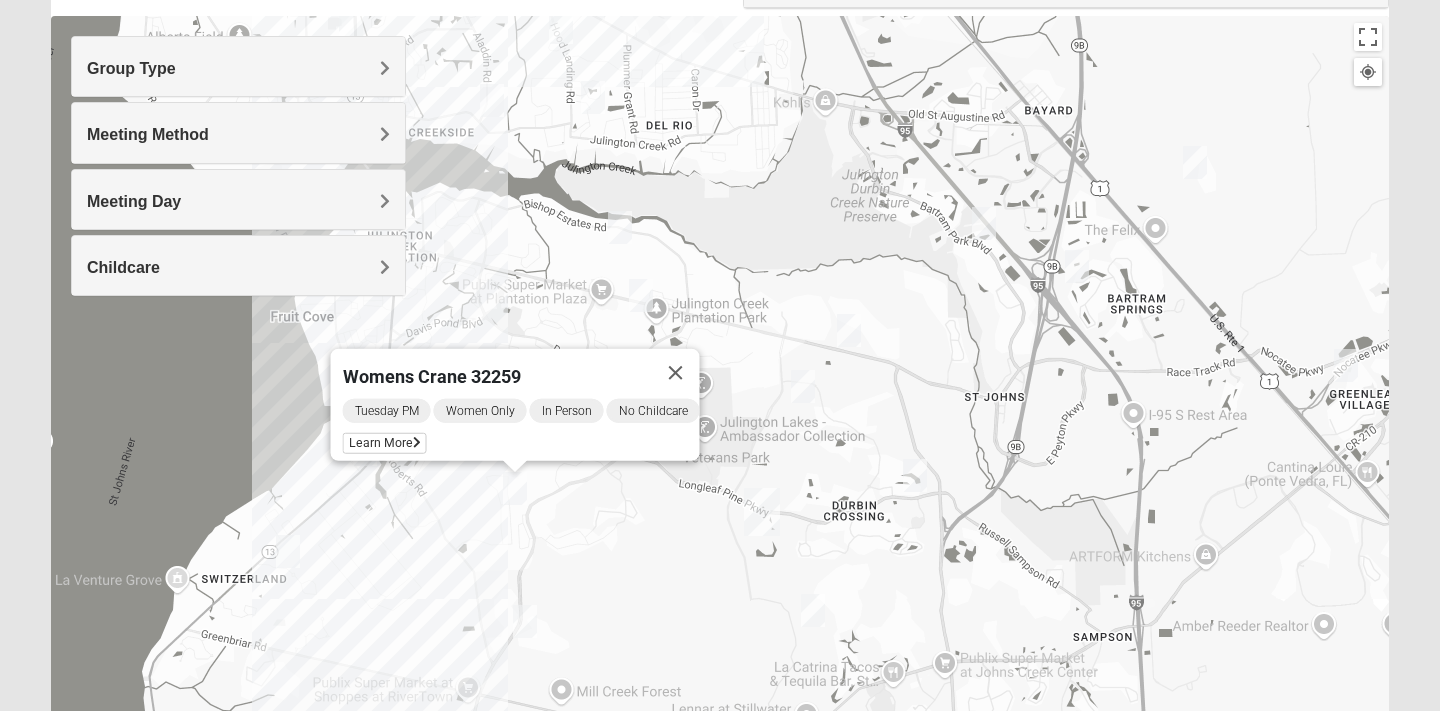 click at bounding box center (849, 330) 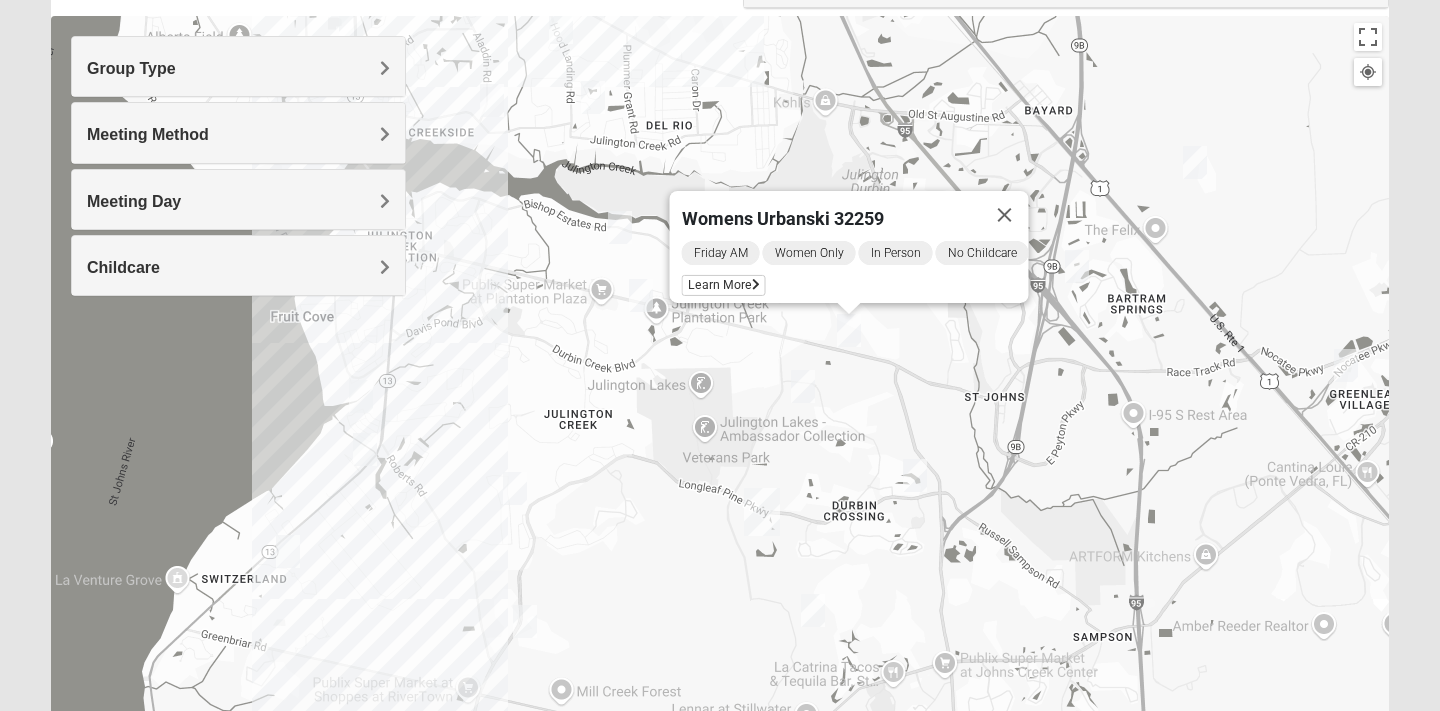 click at bounding box center [641, 295] 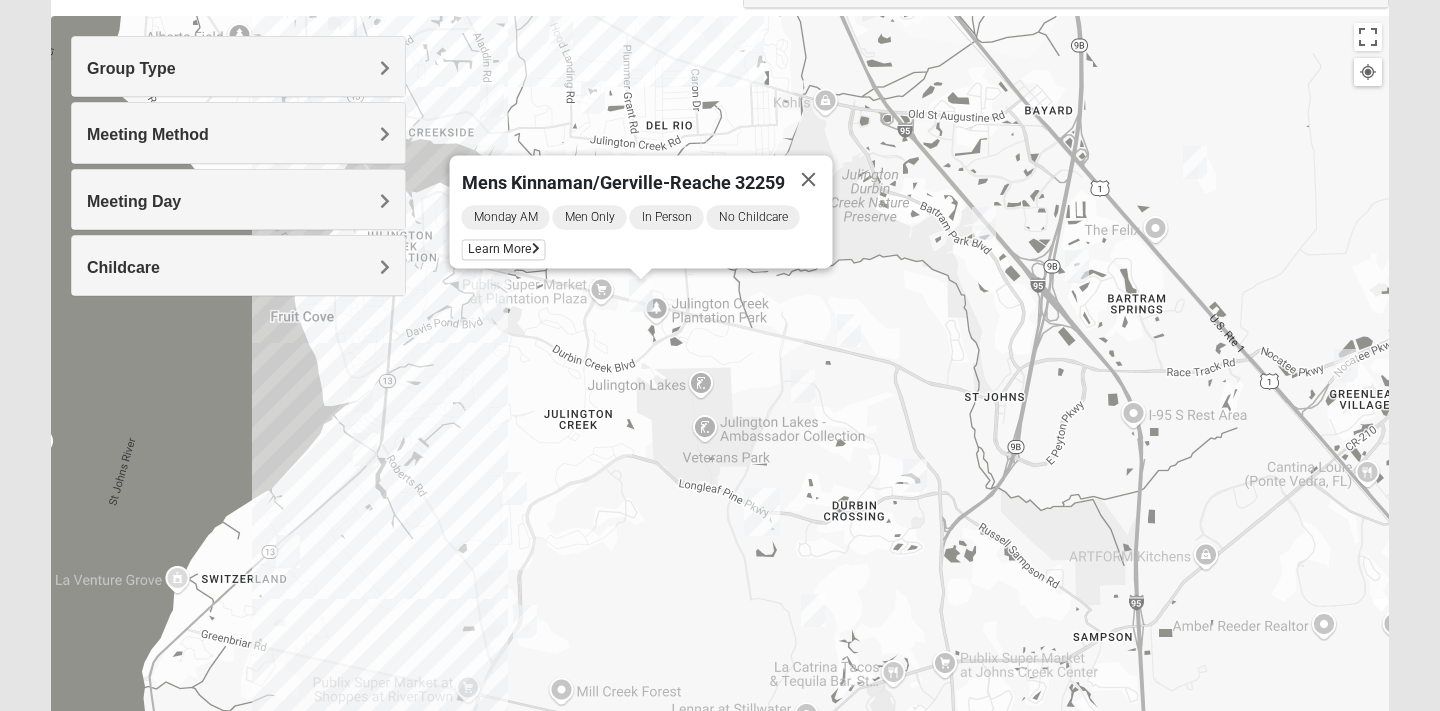 click at bounding box center (525, 621) 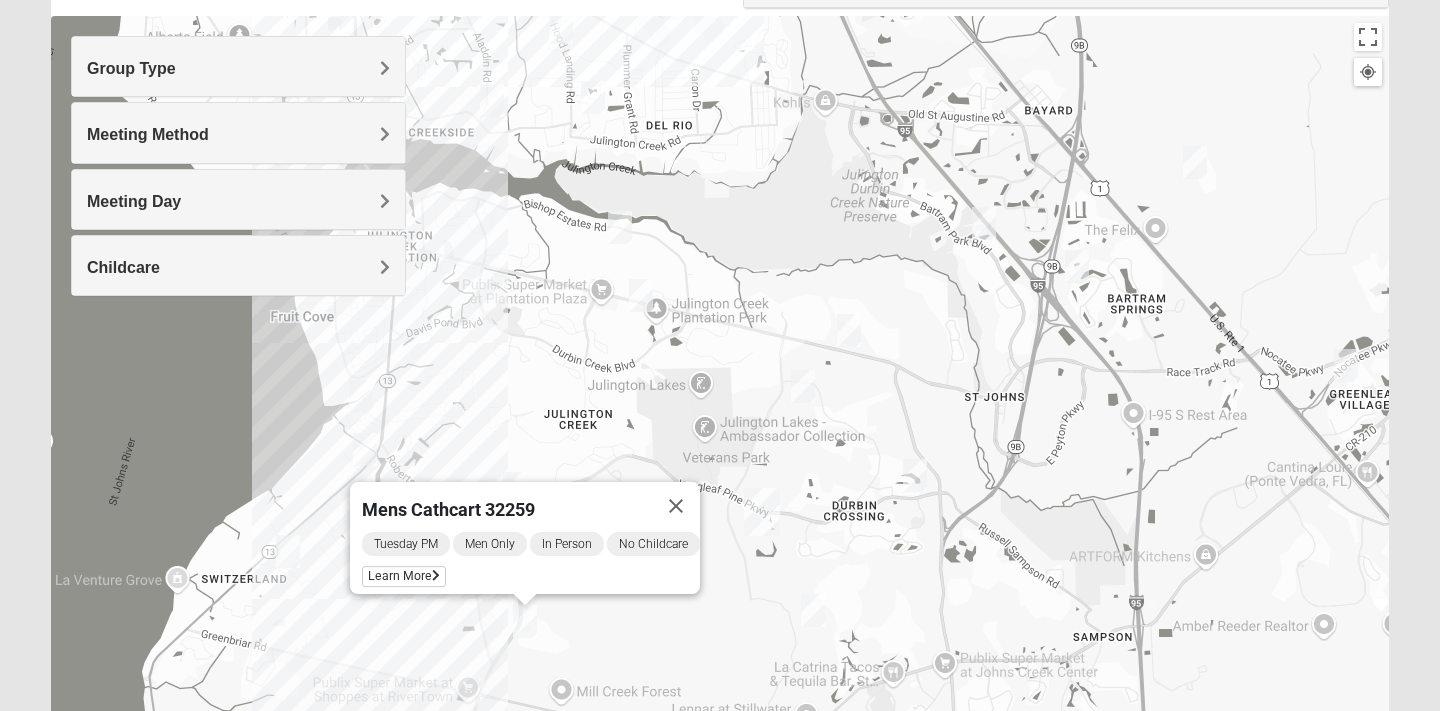 click at bounding box center (813, 610) 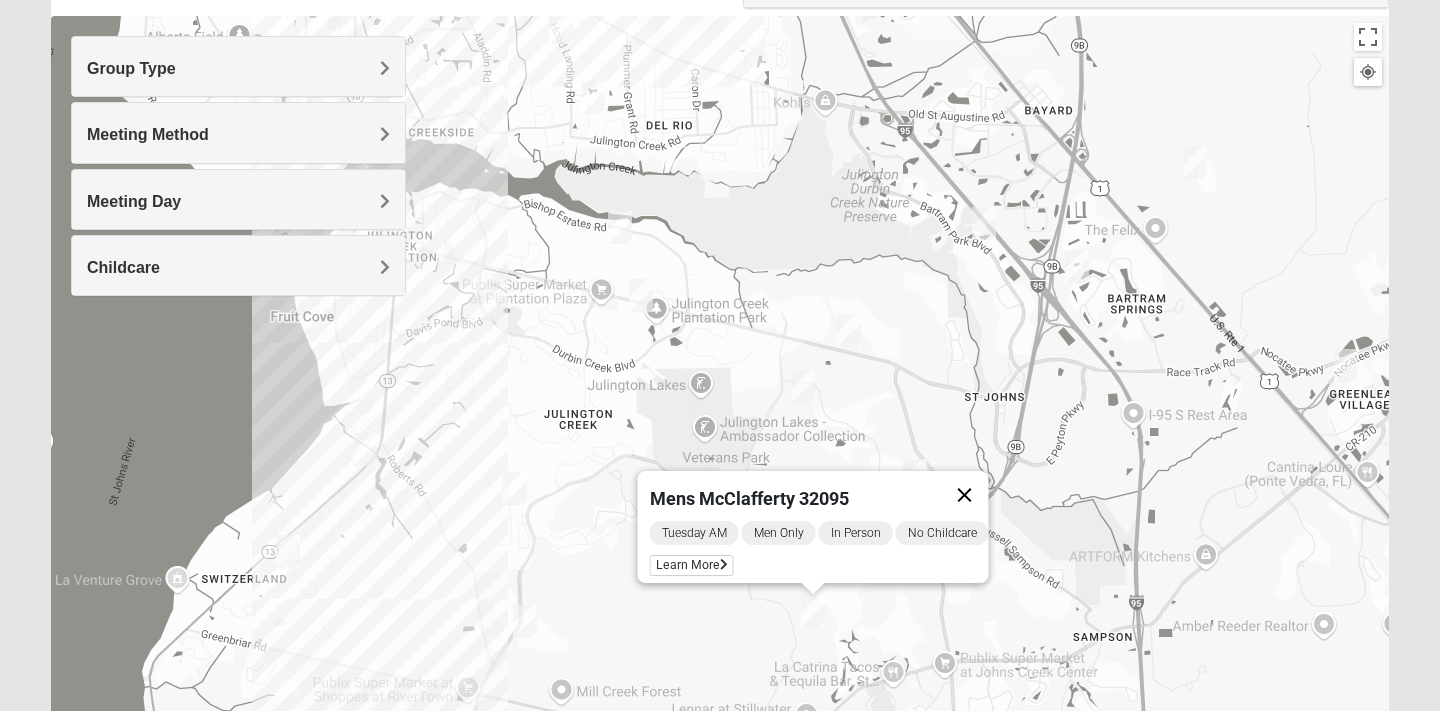 click at bounding box center (965, 495) 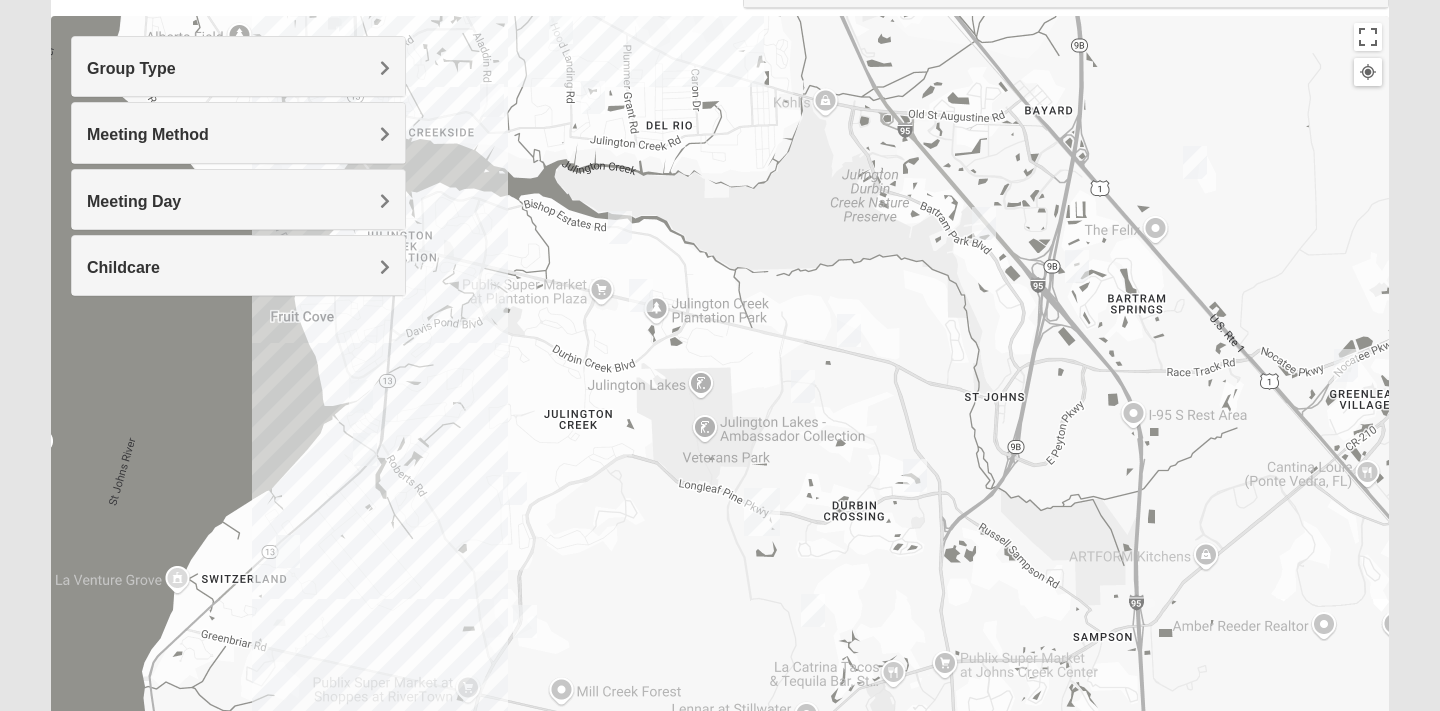 click at bounding box center [915, 475] 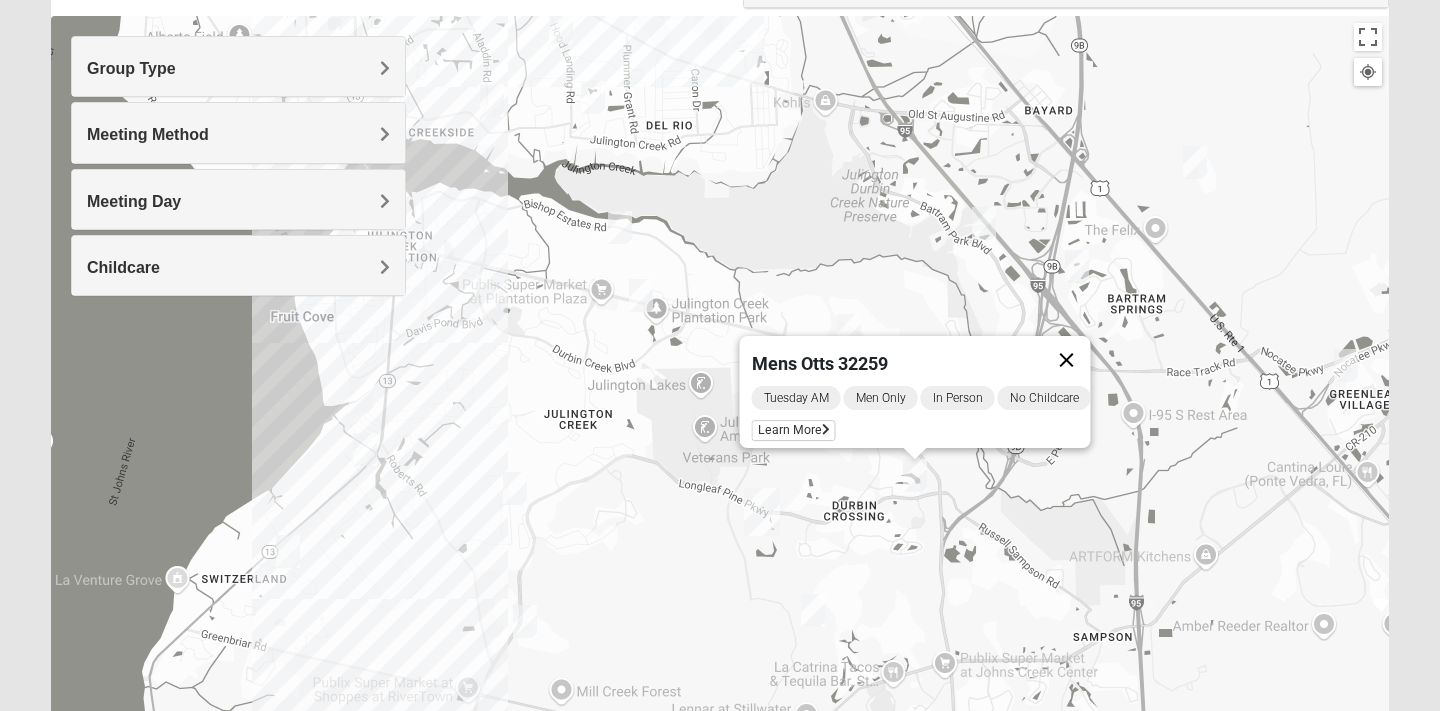 click at bounding box center [1067, 360] 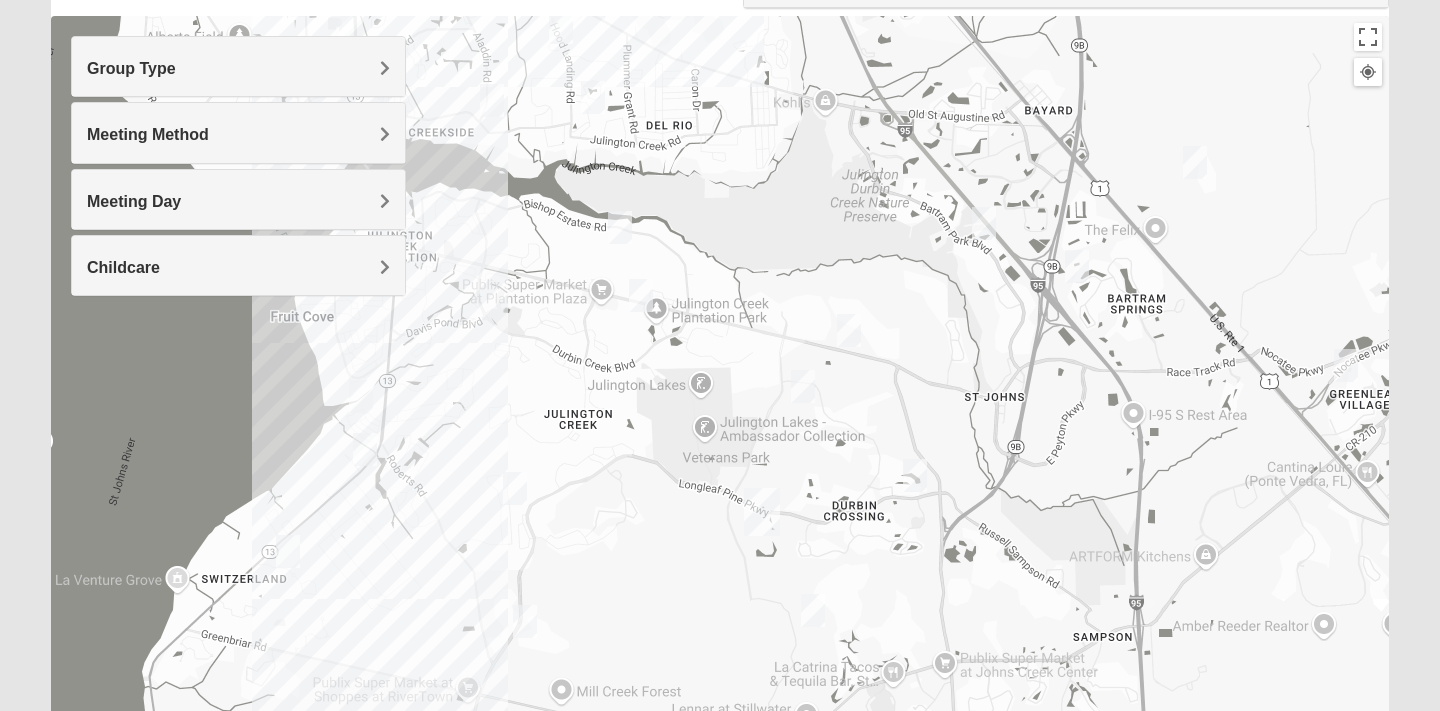 click at bounding box center (849, 330) 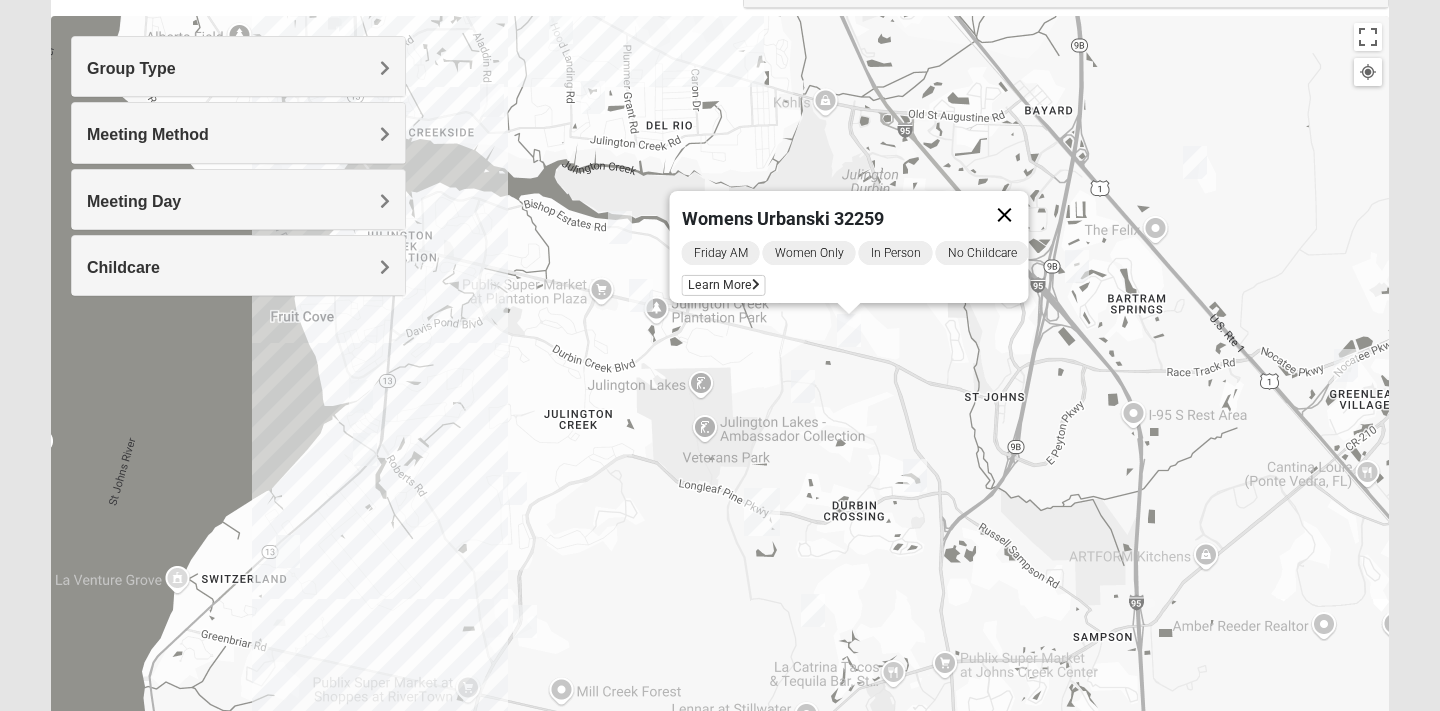 click at bounding box center [1005, 215] 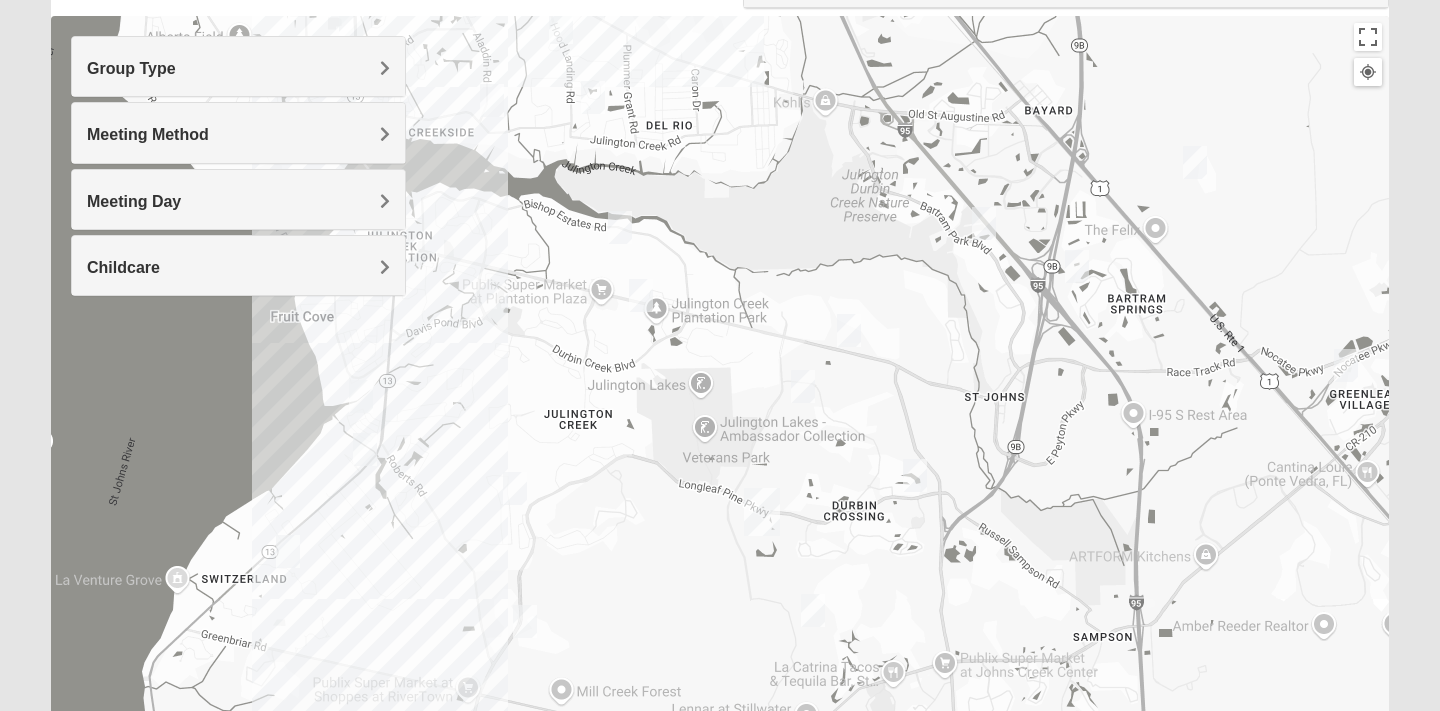 click at bounding box center [515, 488] 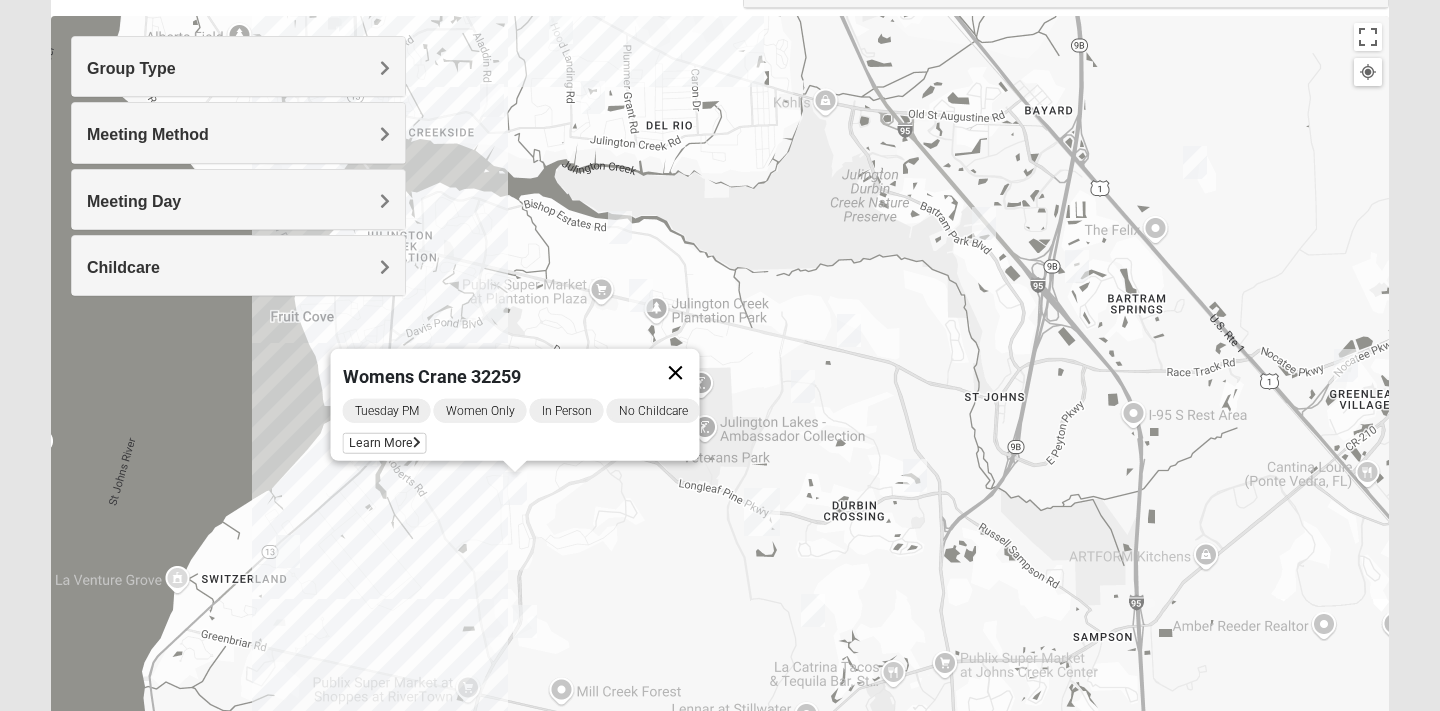 click at bounding box center [676, 373] 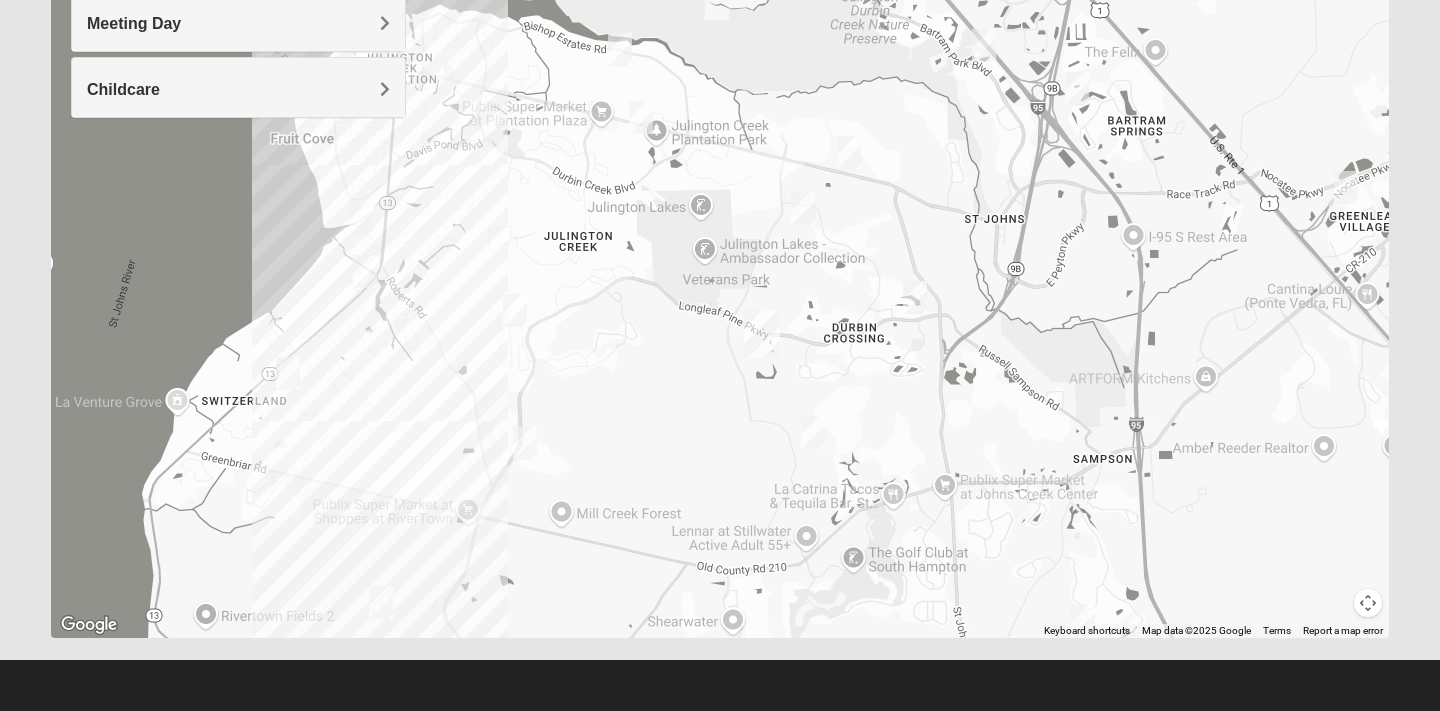 scroll, scrollTop: 390, scrollLeft: 0, axis: vertical 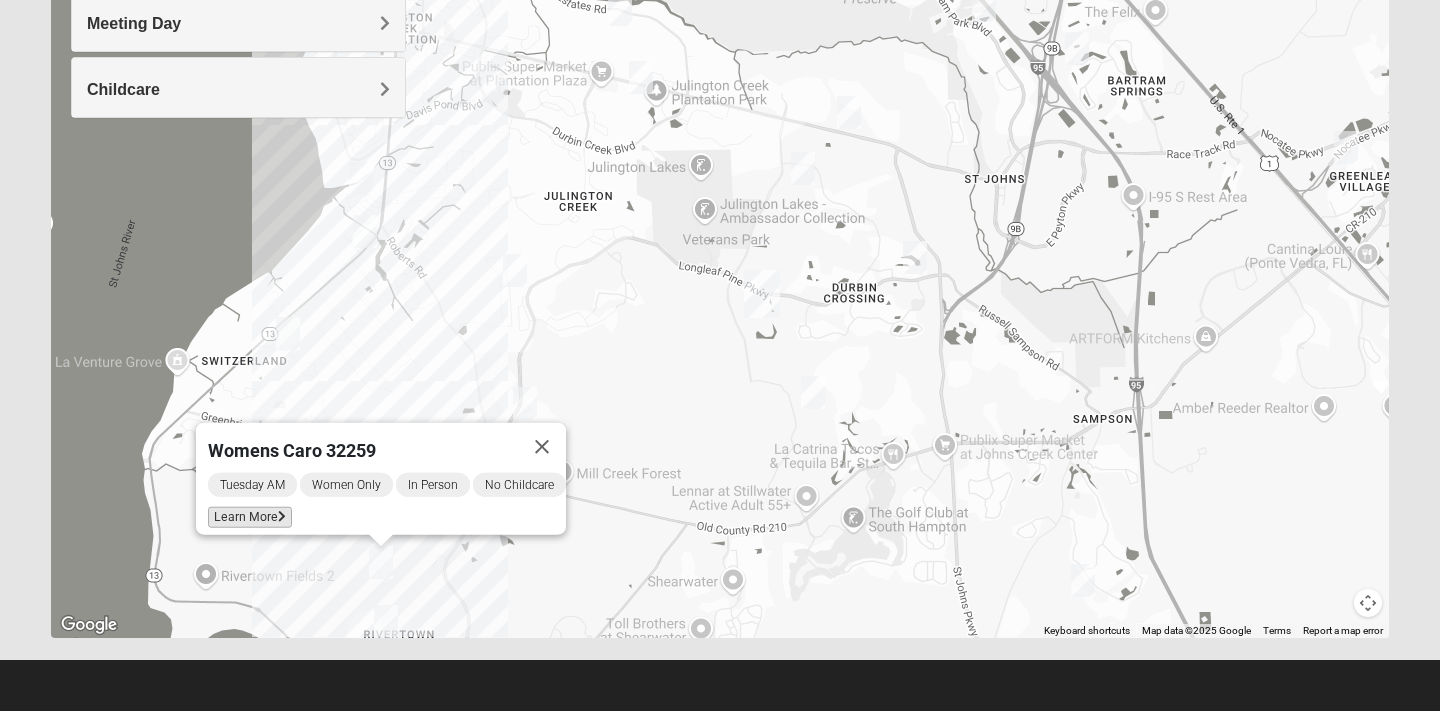 click on "Learn More" at bounding box center (250, 517) 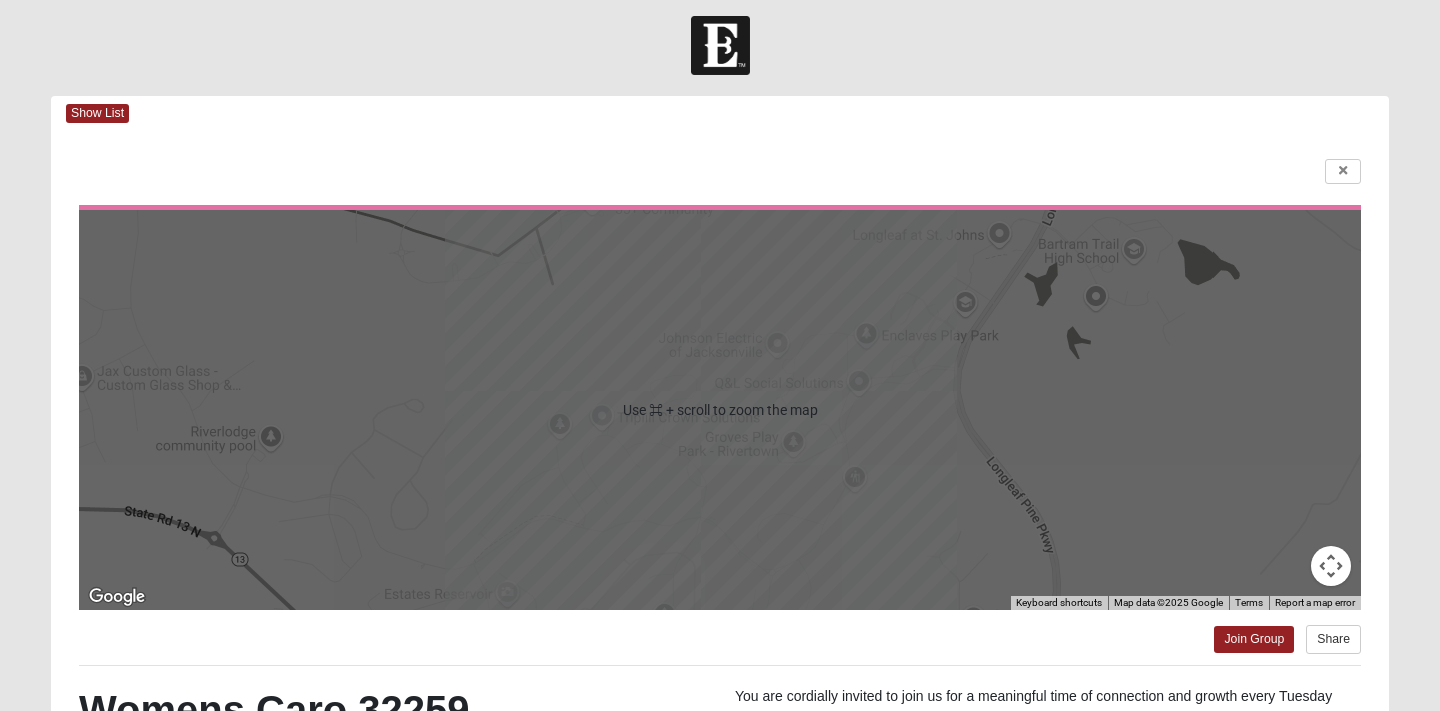 scroll, scrollTop: 12, scrollLeft: 0, axis: vertical 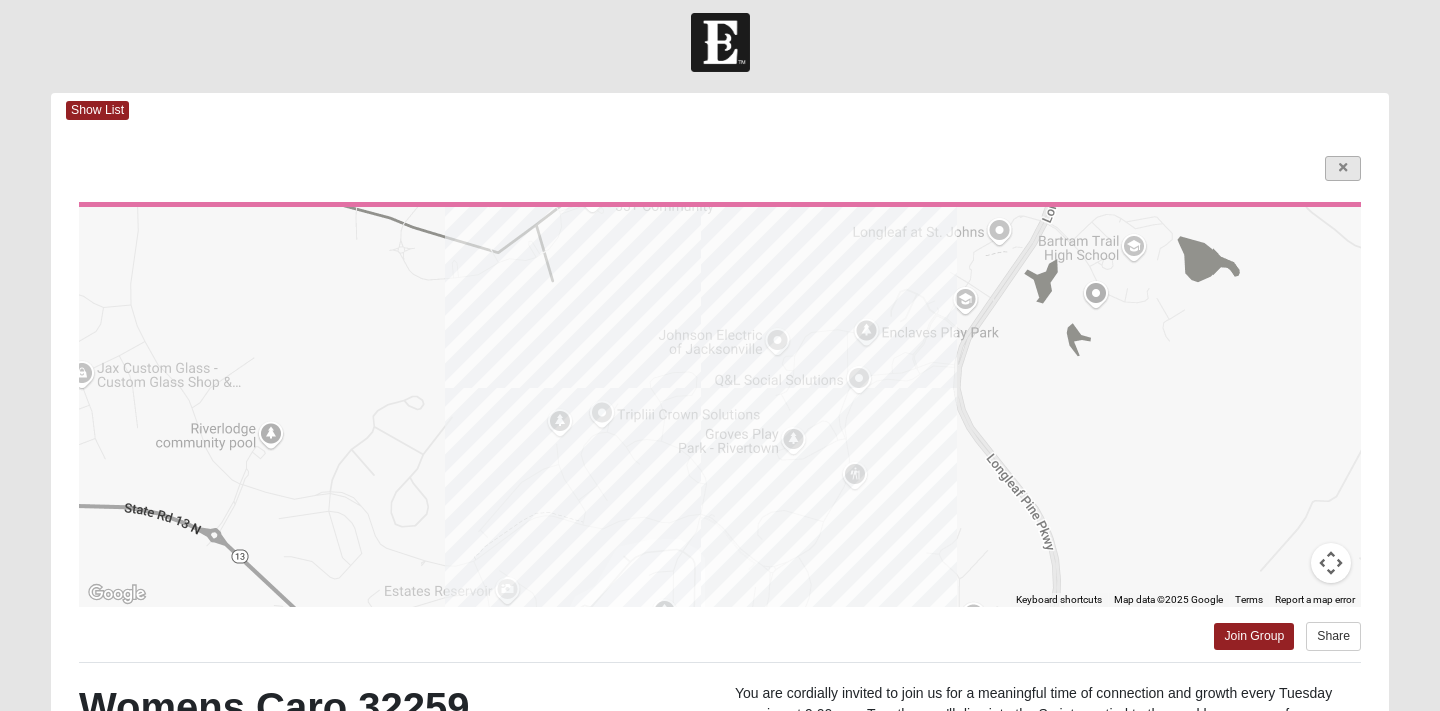 click at bounding box center (1343, 168) 